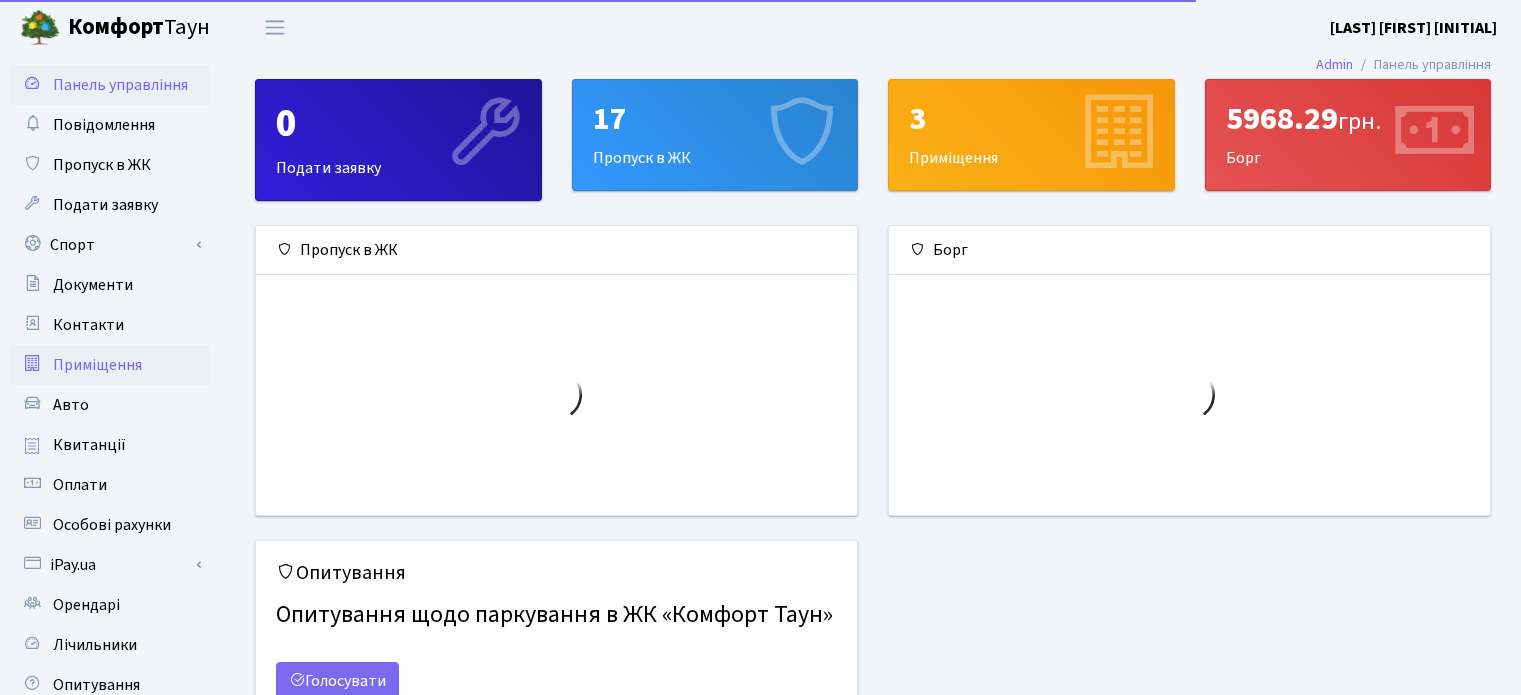 scroll, scrollTop: 0, scrollLeft: 0, axis: both 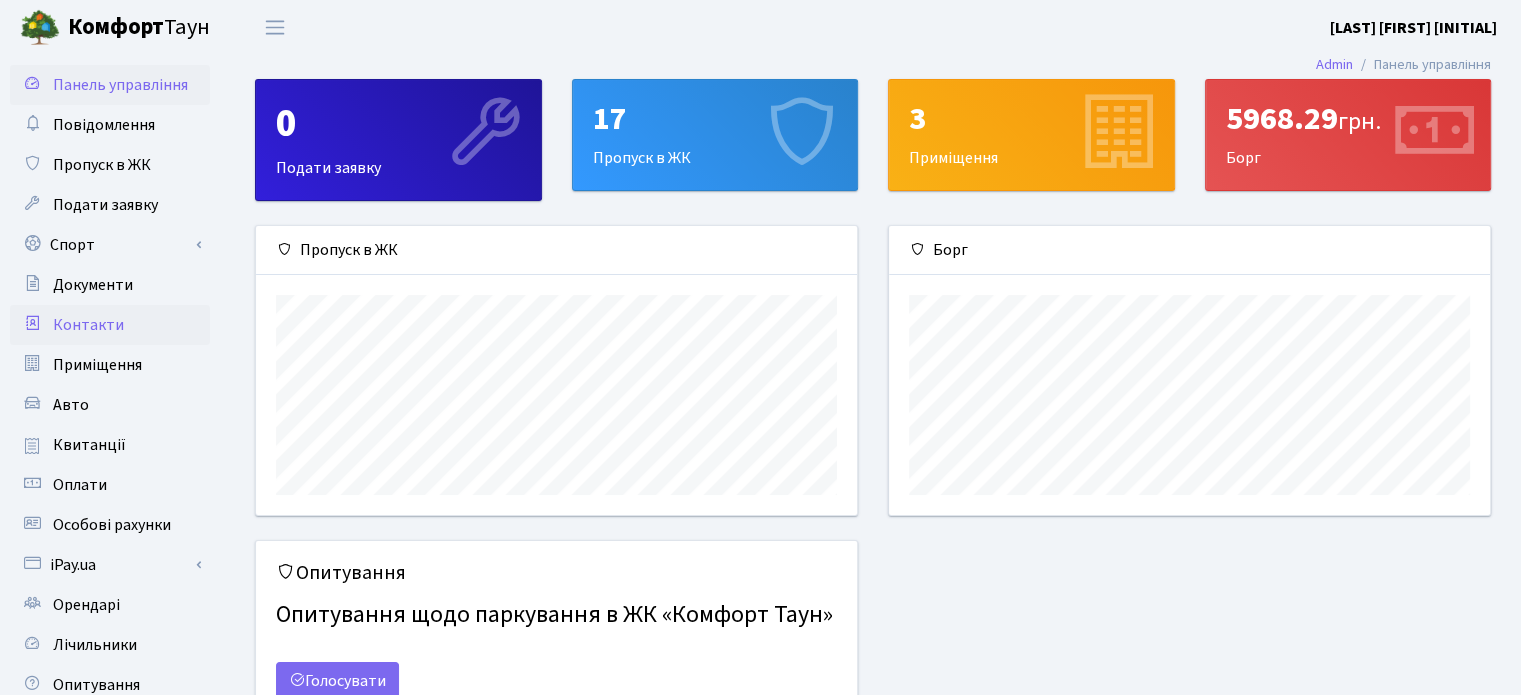 click on "Контакти" at bounding box center [88, 325] 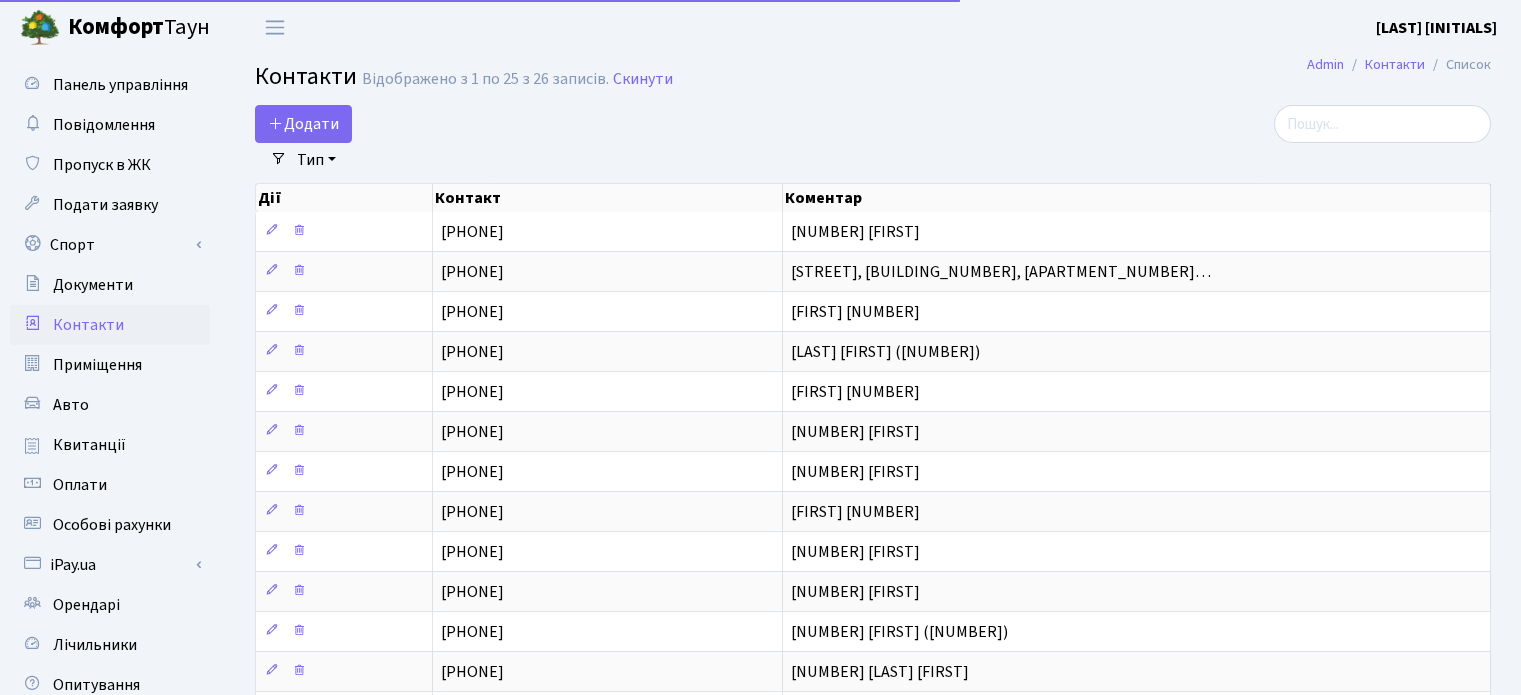 select on "25" 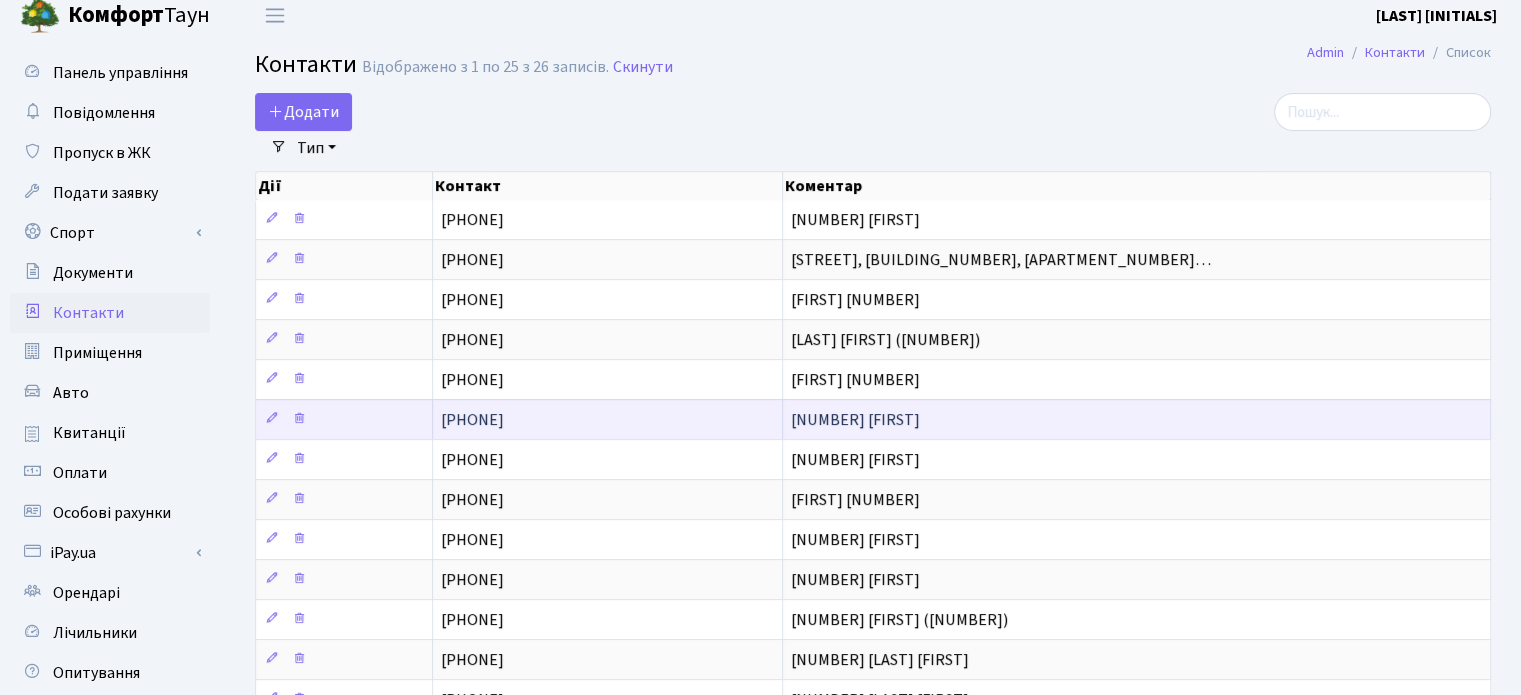 scroll, scrollTop: 0, scrollLeft: 0, axis: both 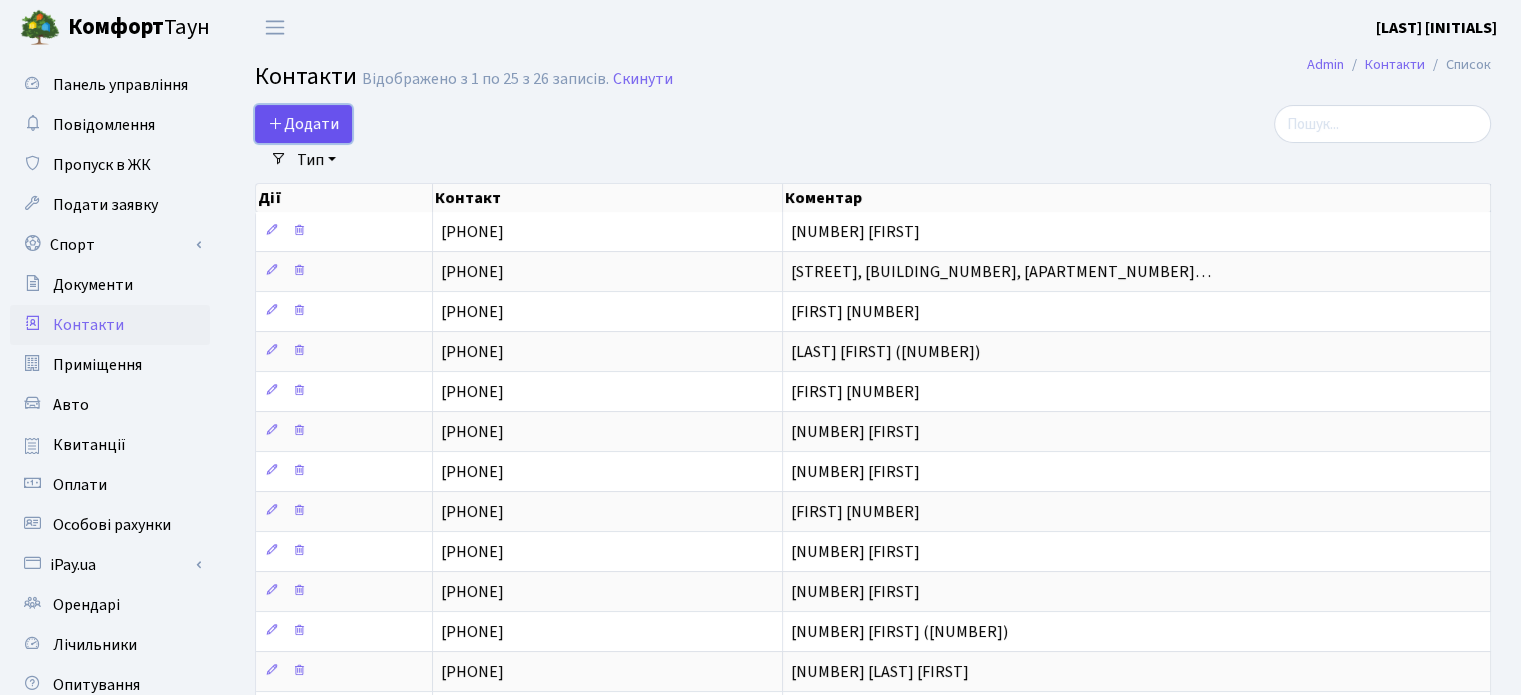 click on "Додати" at bounding box center [303, 124] 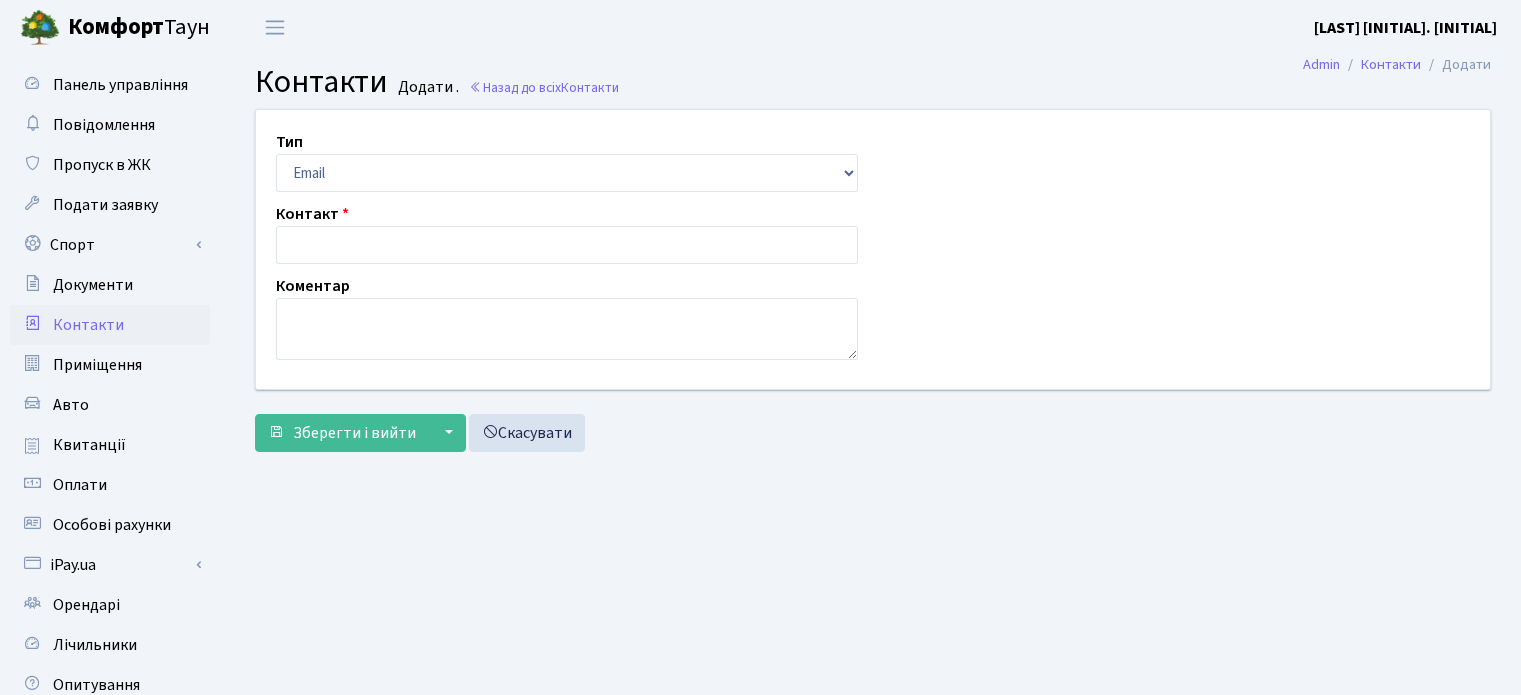 scroll, scrollTop: 0, scrollLeft: 0, axis: both 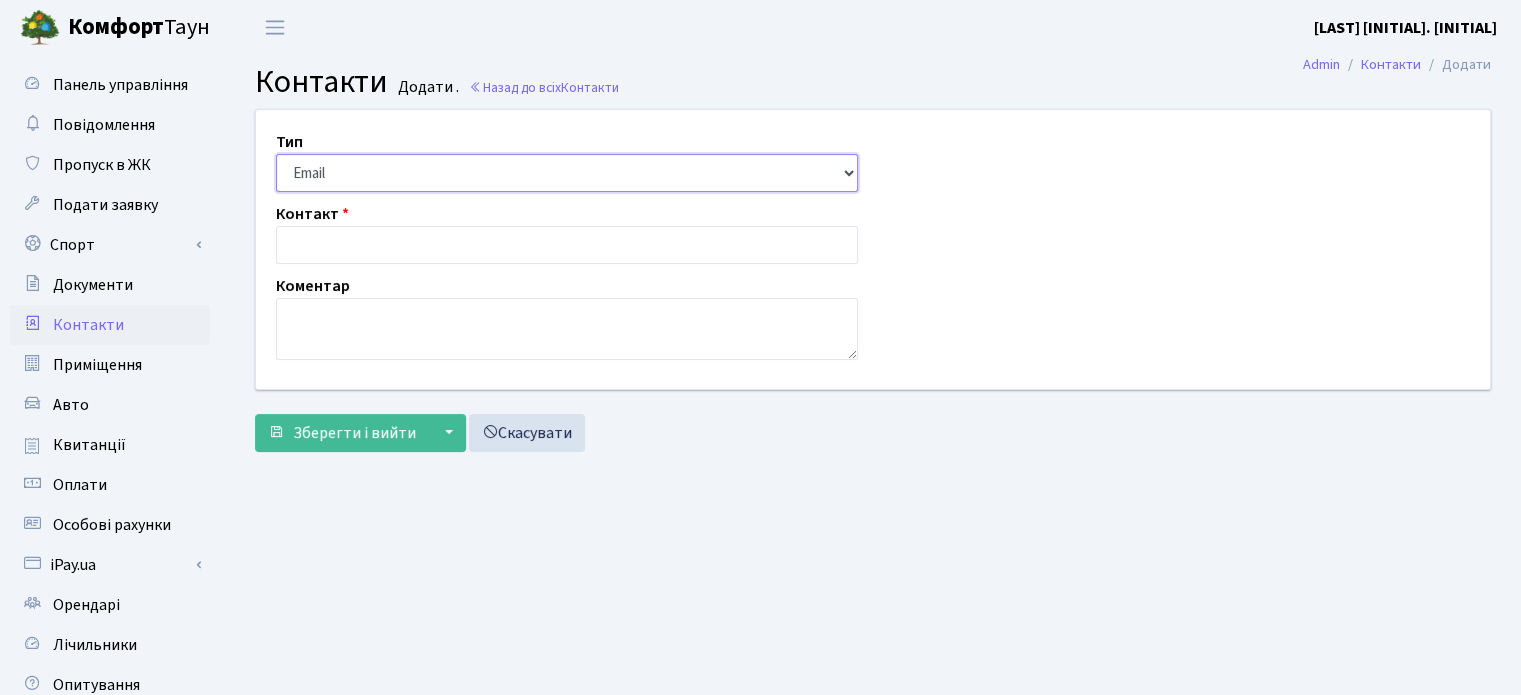 click on "Email
Телефон" at bounding box center [567, 173] 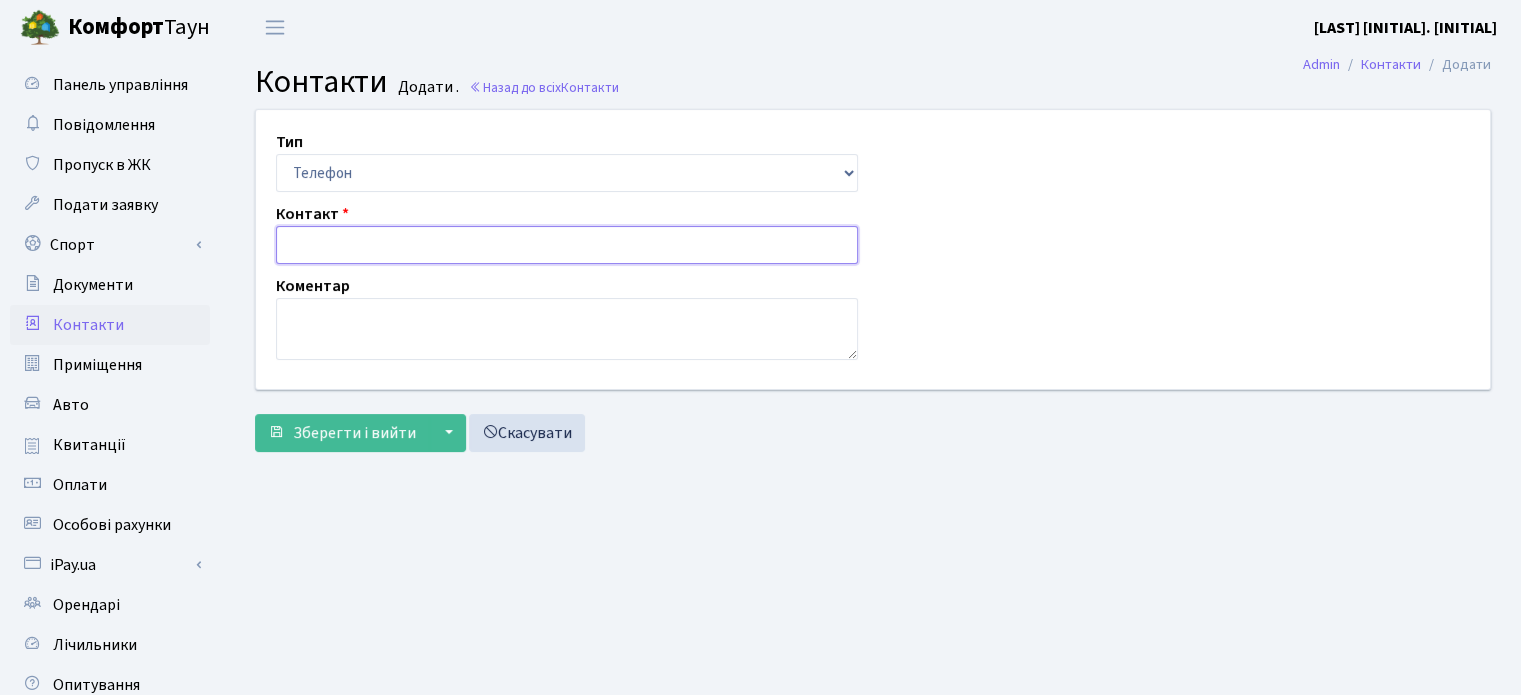 click at bounding box center (567, 245) 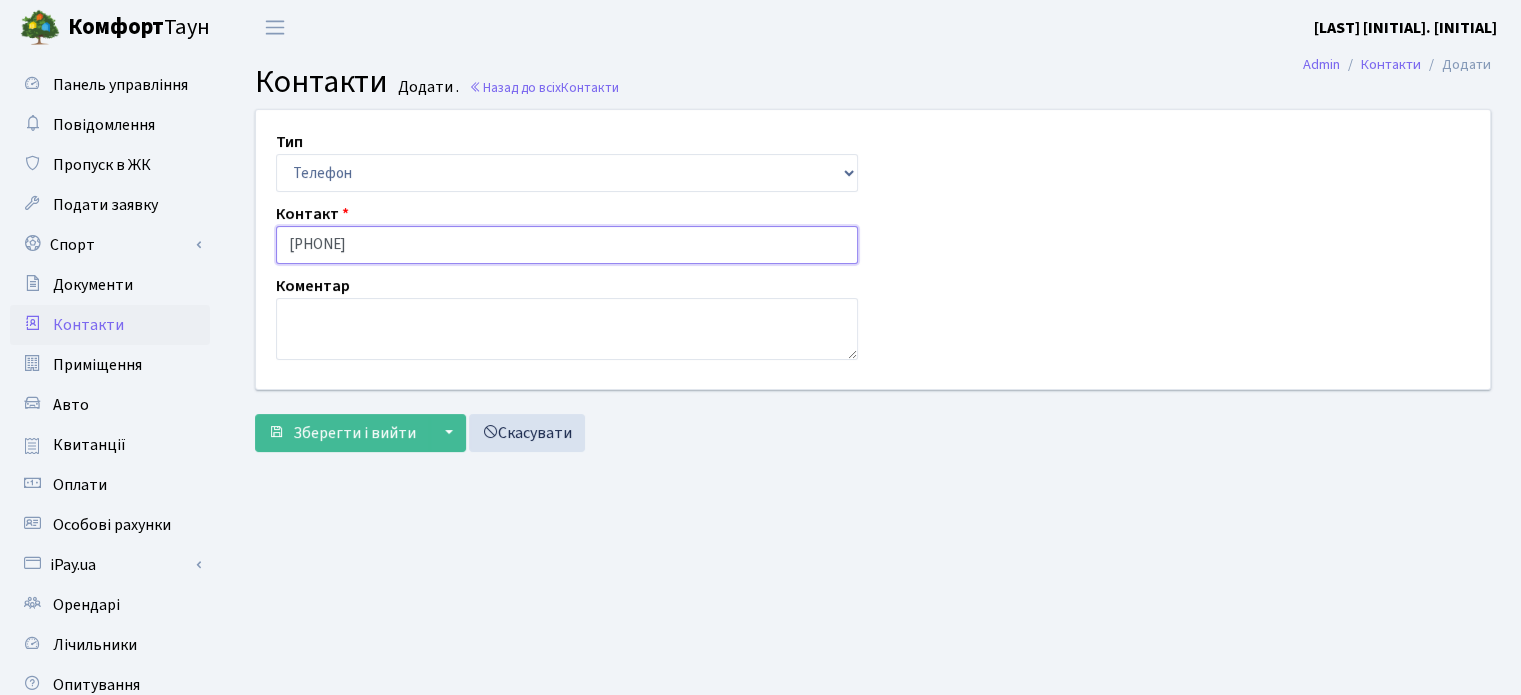 click on "[PHONE]" at bounding box center (567, 245) 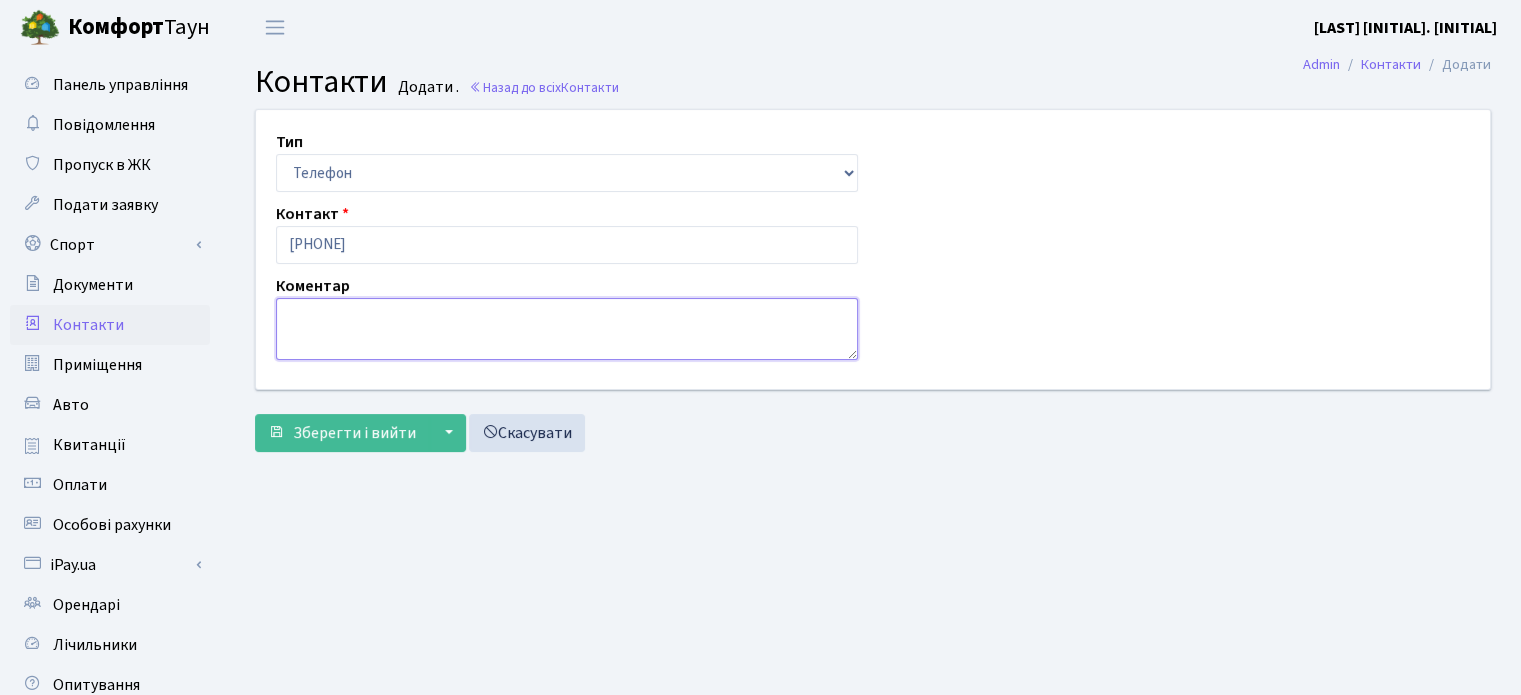 click at bounding box center [567, 329] 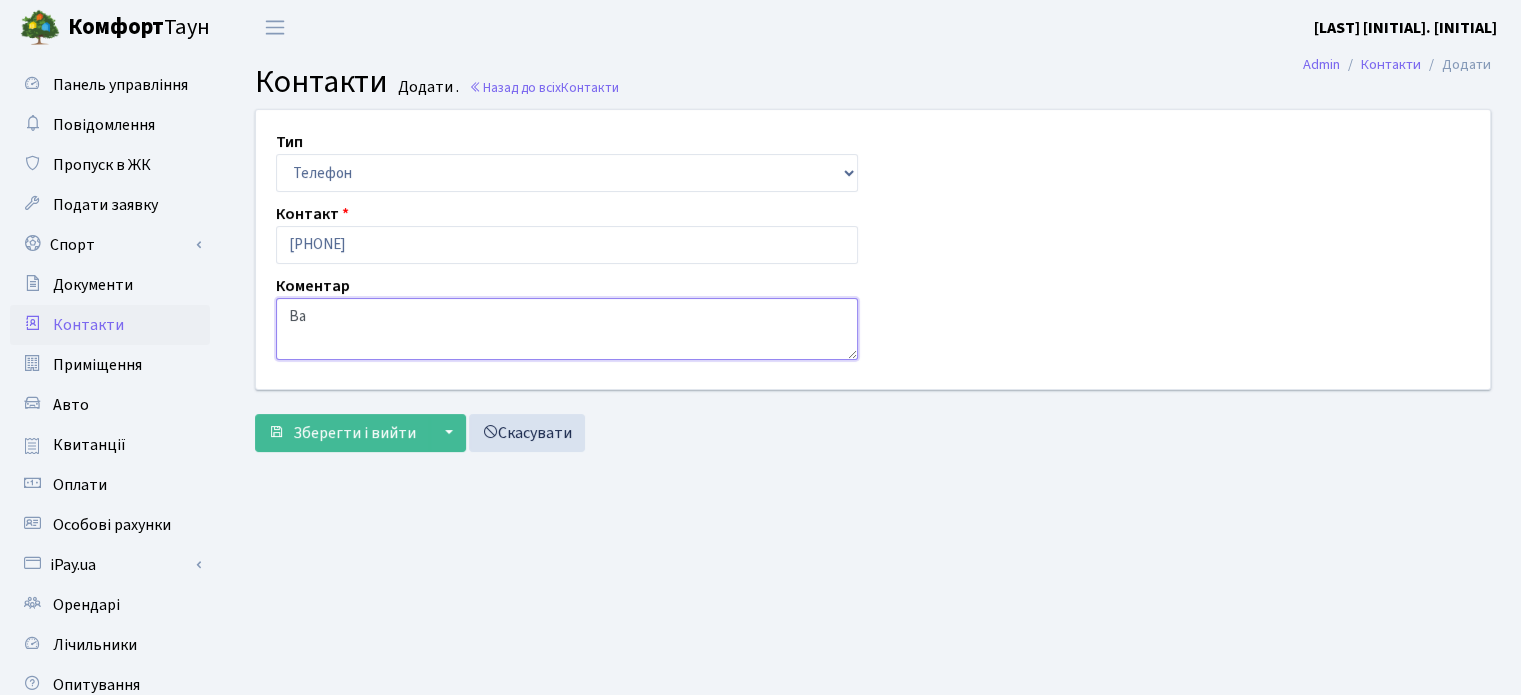type on "В" 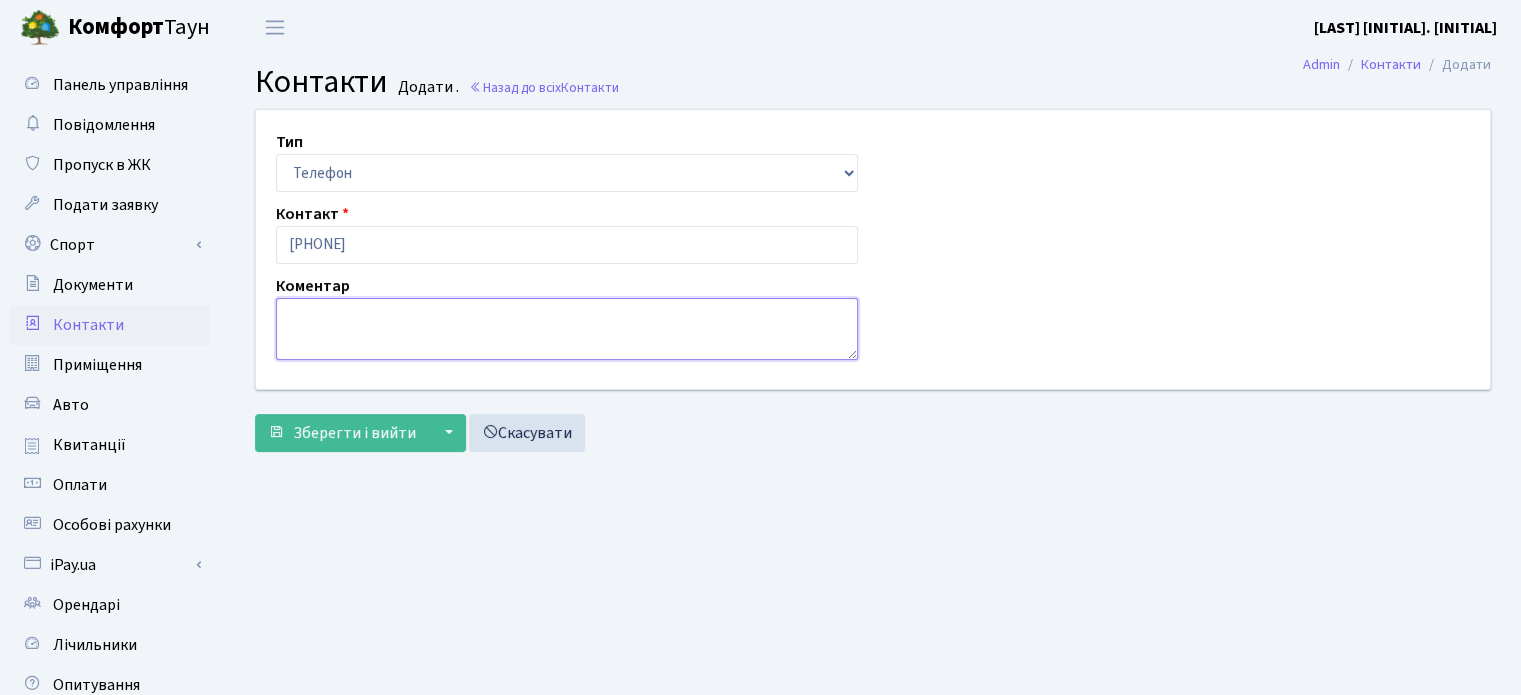 type on "К" 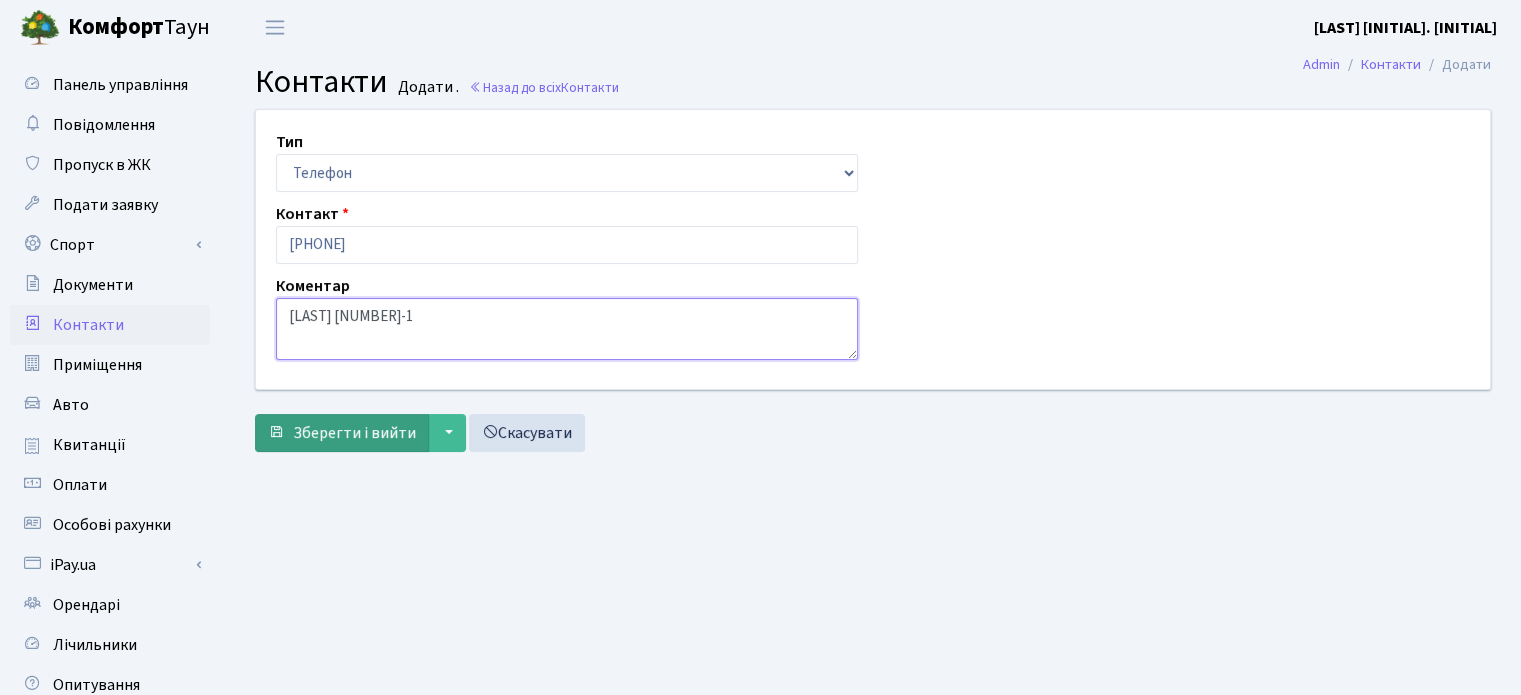 type on "Казарян 46-1" 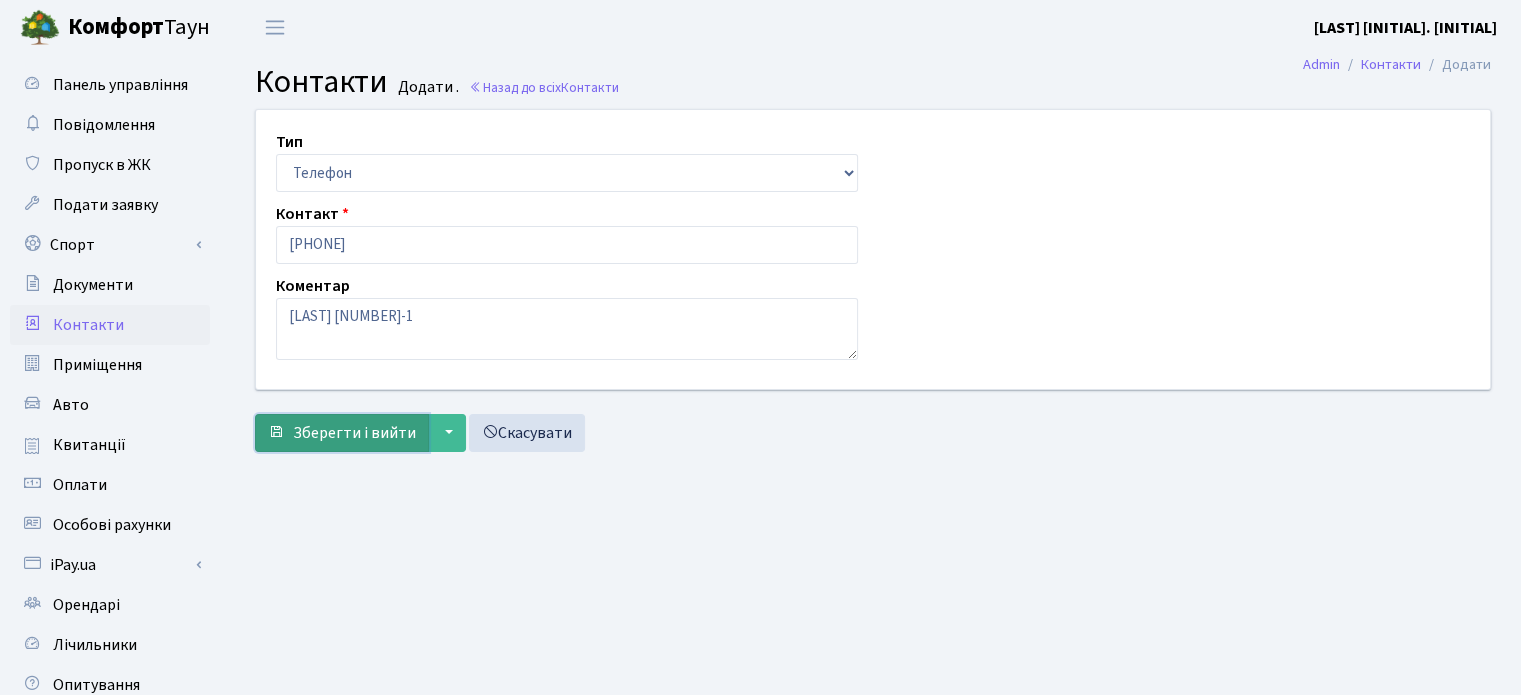 click on "Зберегти і вийти" at bounding box center (354, 433) 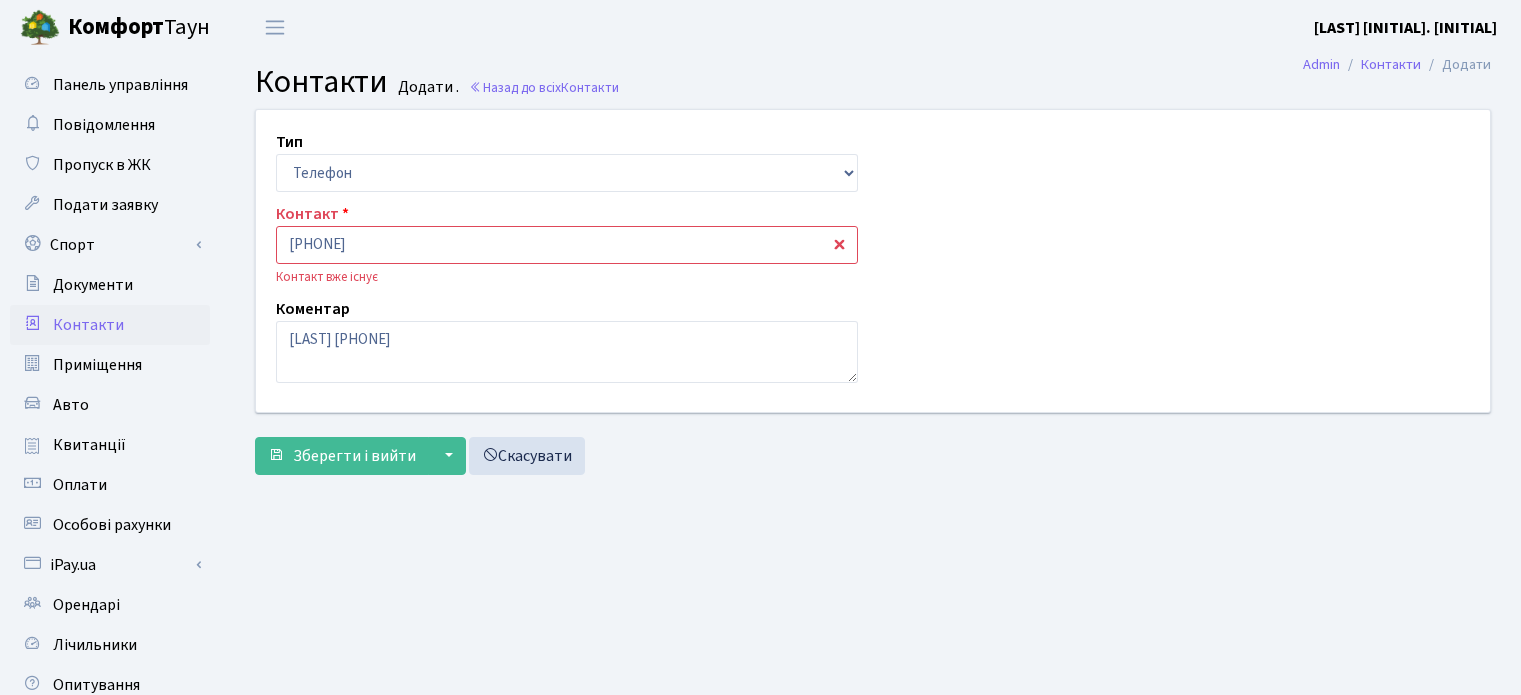 scroll, scrollTop: 0, scrollLeft: 0, axis: both 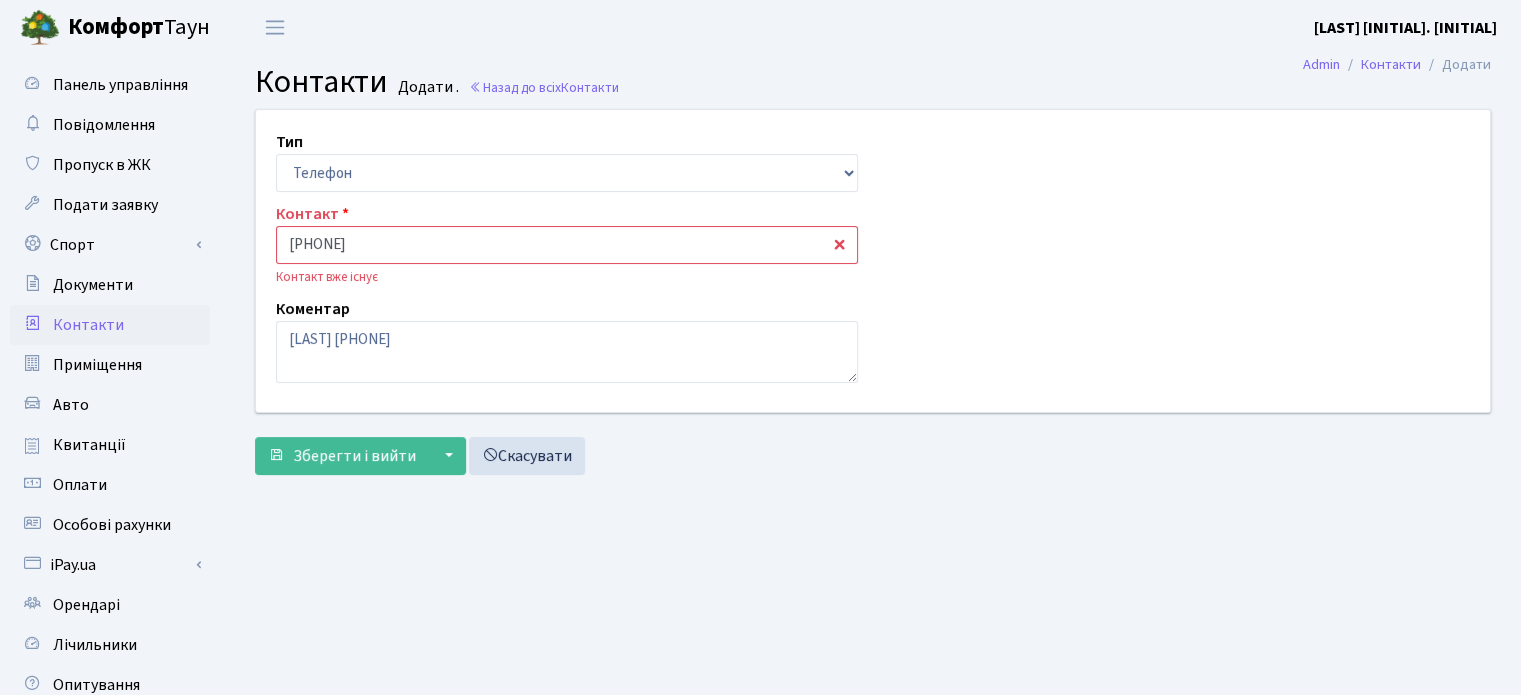 click on "[PHONE]" at bounding box center (567, 245) 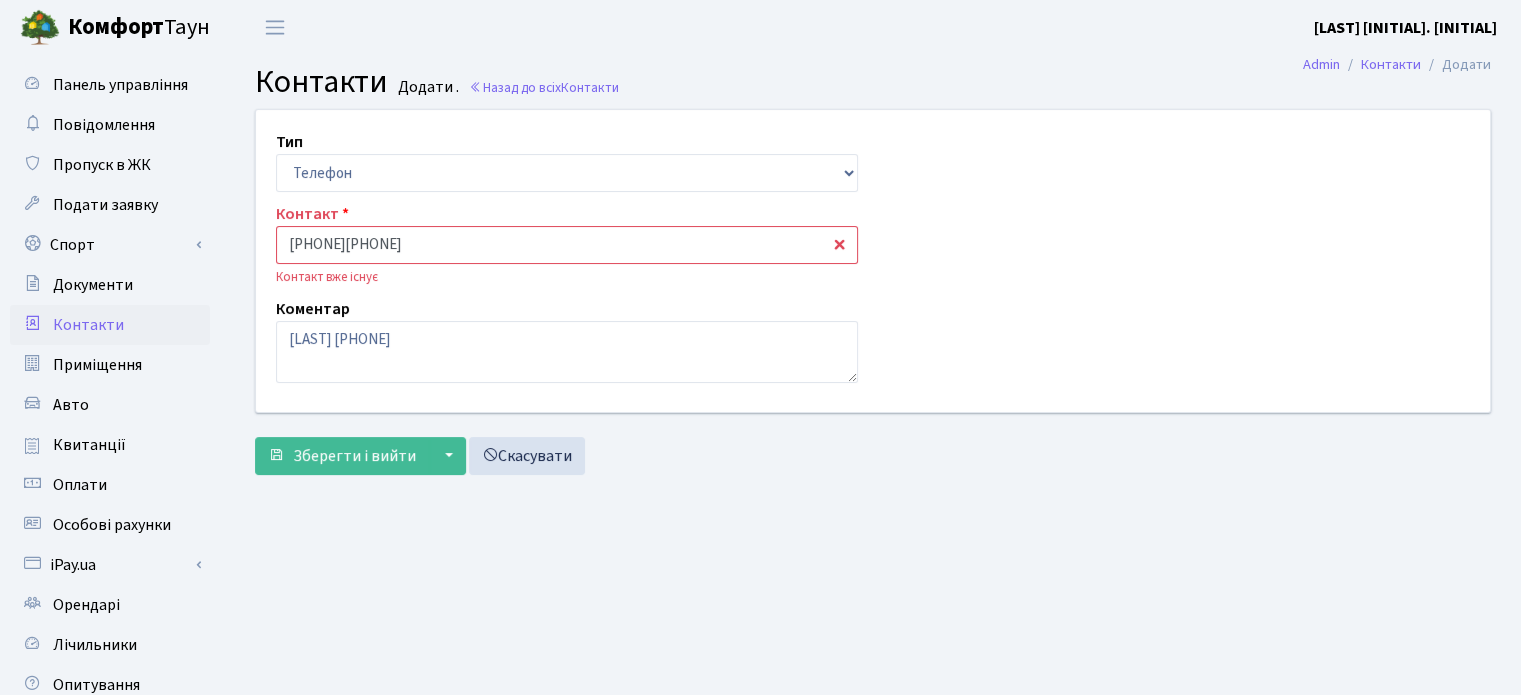 click on "+380976553414+380976553414" at bounding box center [567, 245] 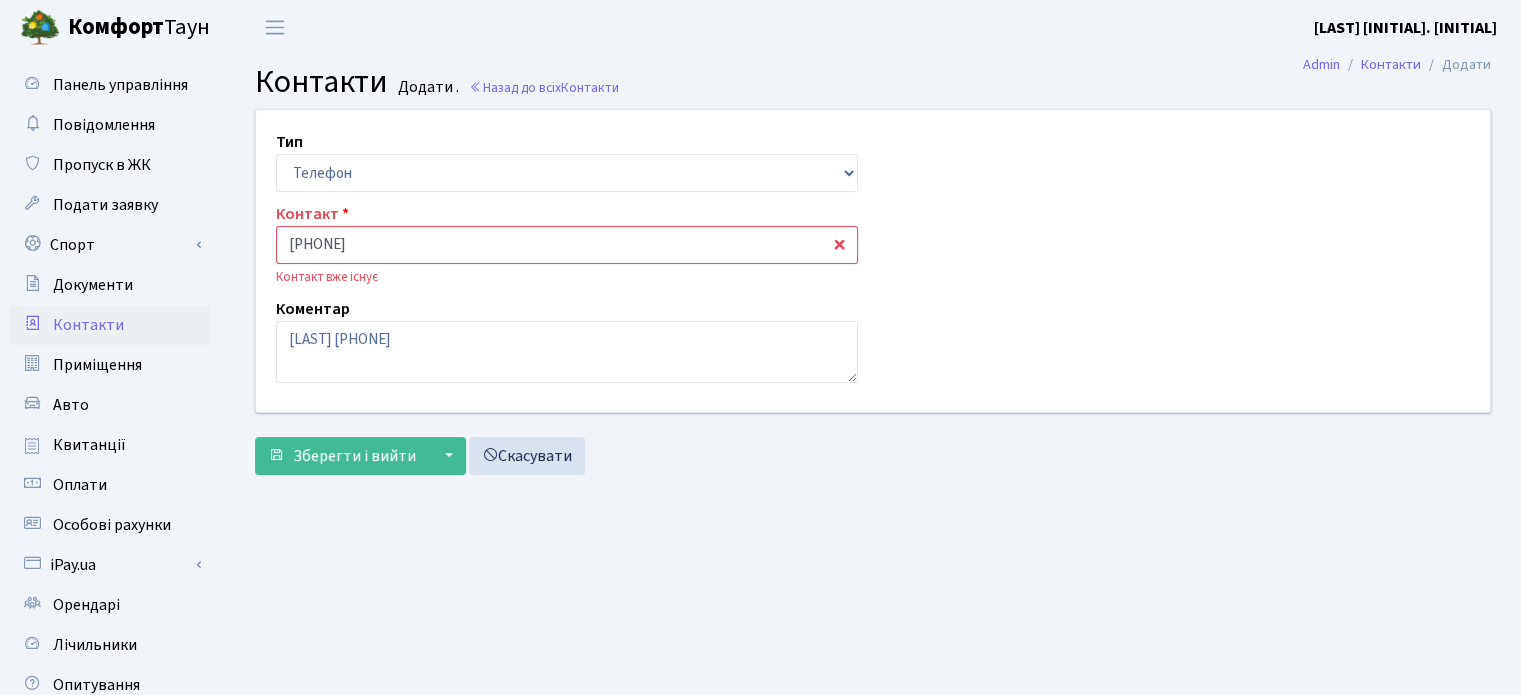 type on "[PHONE]" 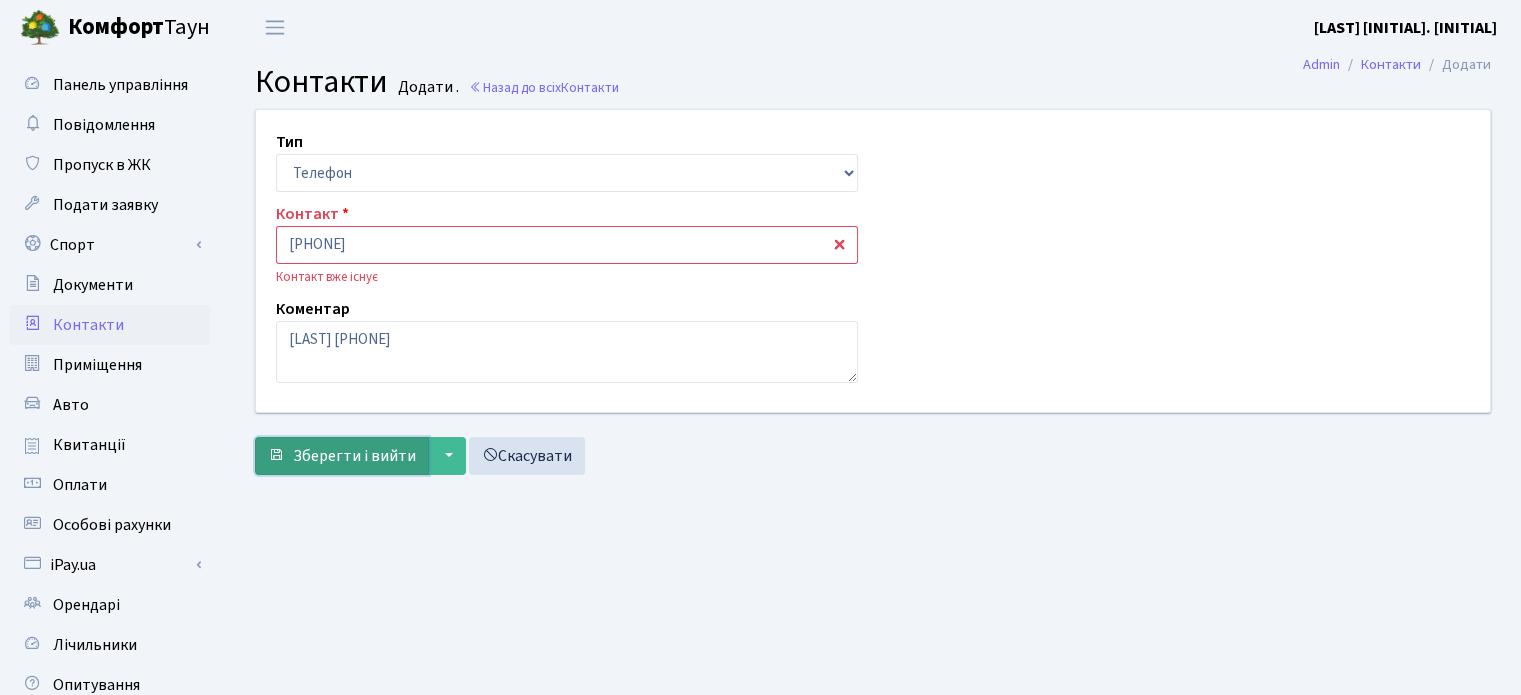 click on "Зберегти і вийти" at bounding box center (354, 456) 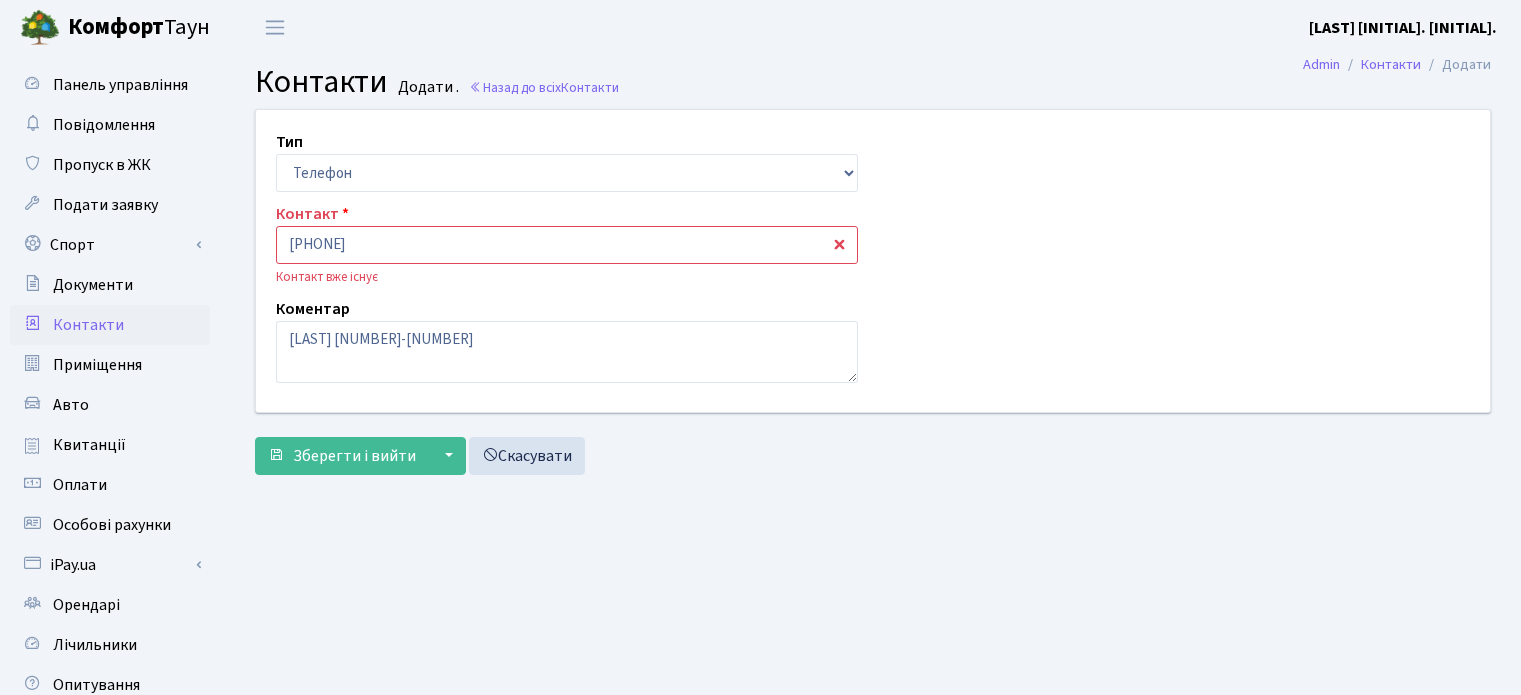 scroll, scrollTop: 0, scrollLeft: 0, axis: both 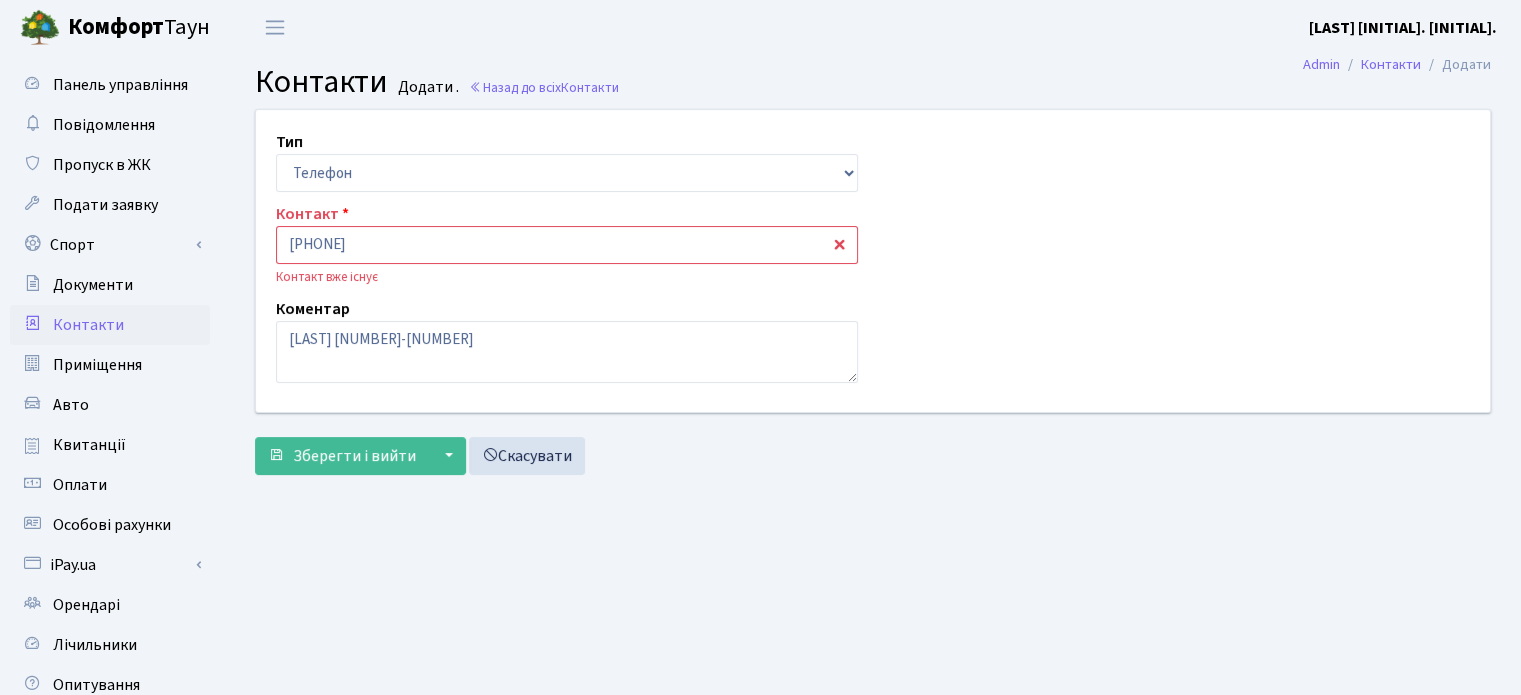 click on "Контакти" at bounding box center (88, 325) 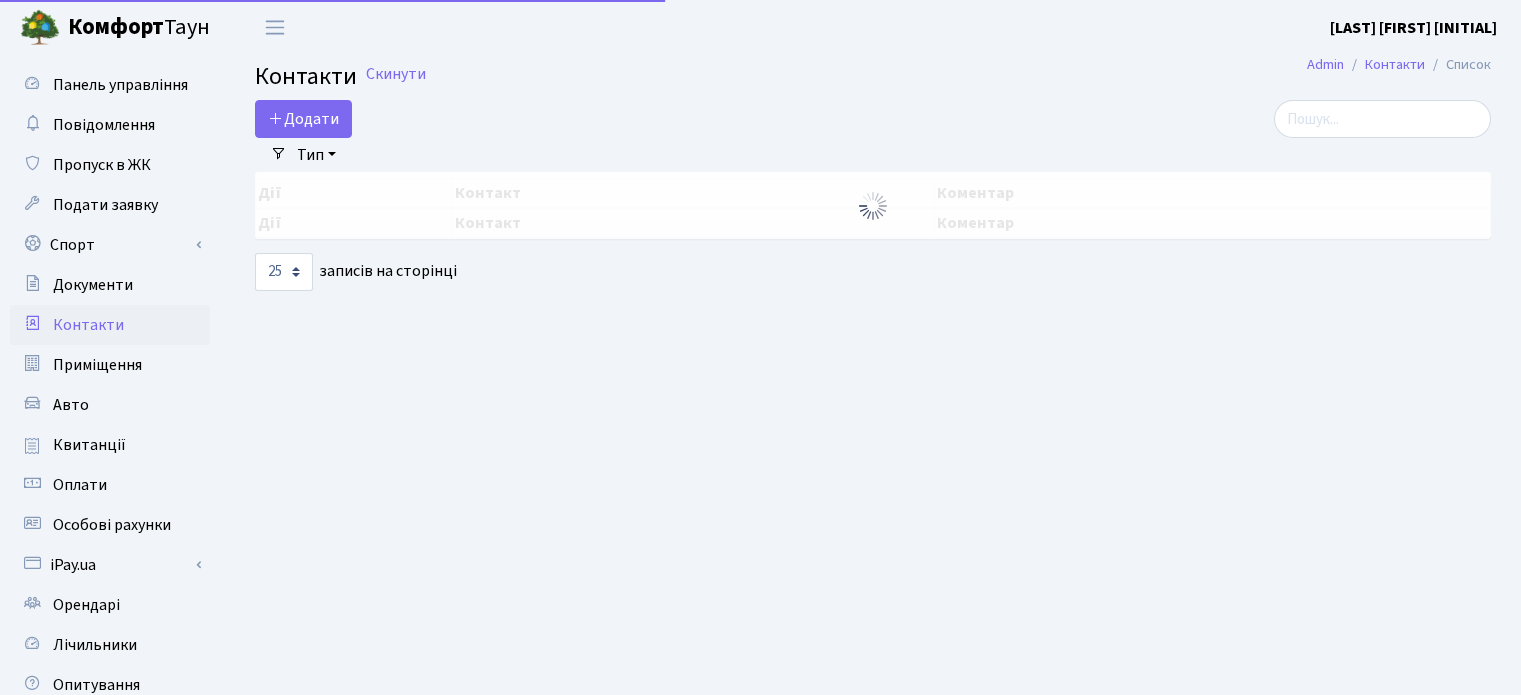 select on "25" 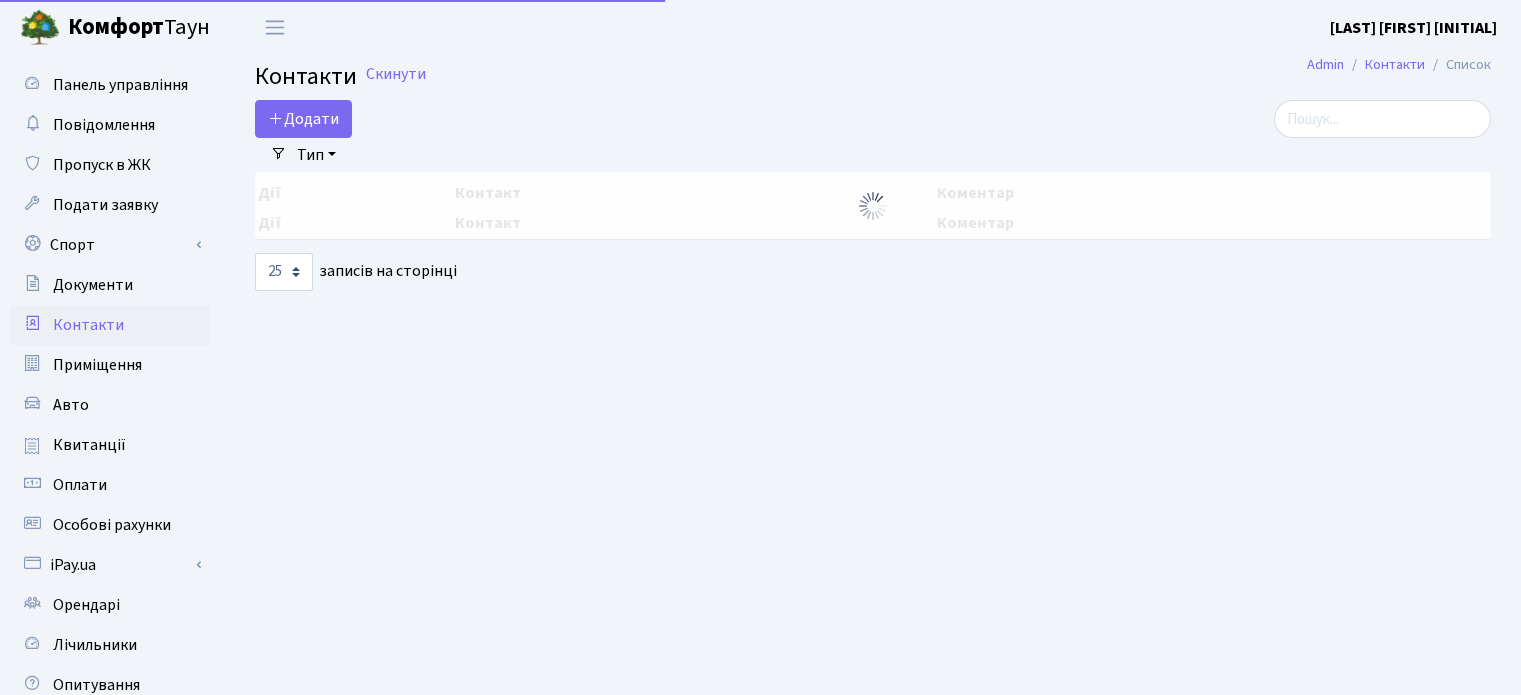 scroll, scrollTop: 0, scrollLeft: 0, axis: both 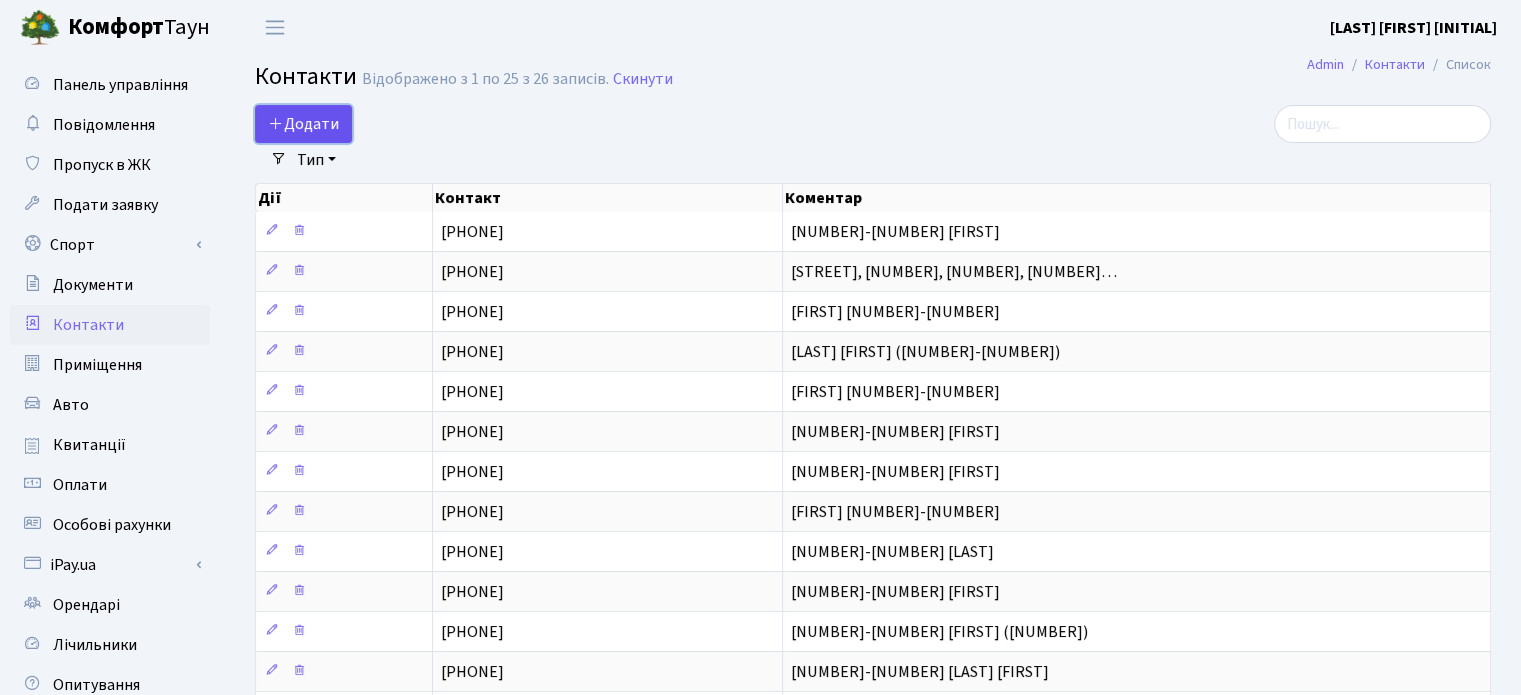 click on "Додати" at bounding box center [303, 124] 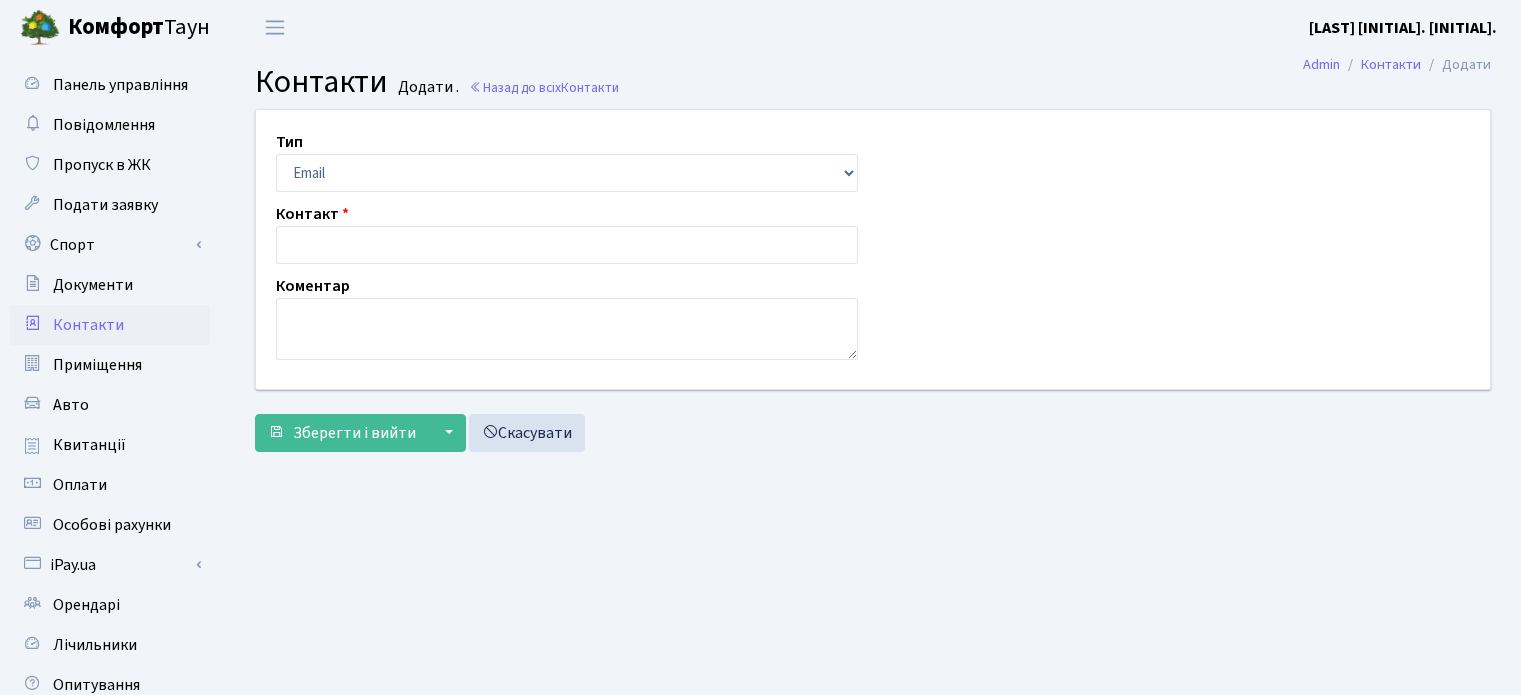 scroll, scrollTop: 0, scrollLeft: 0, axis: both 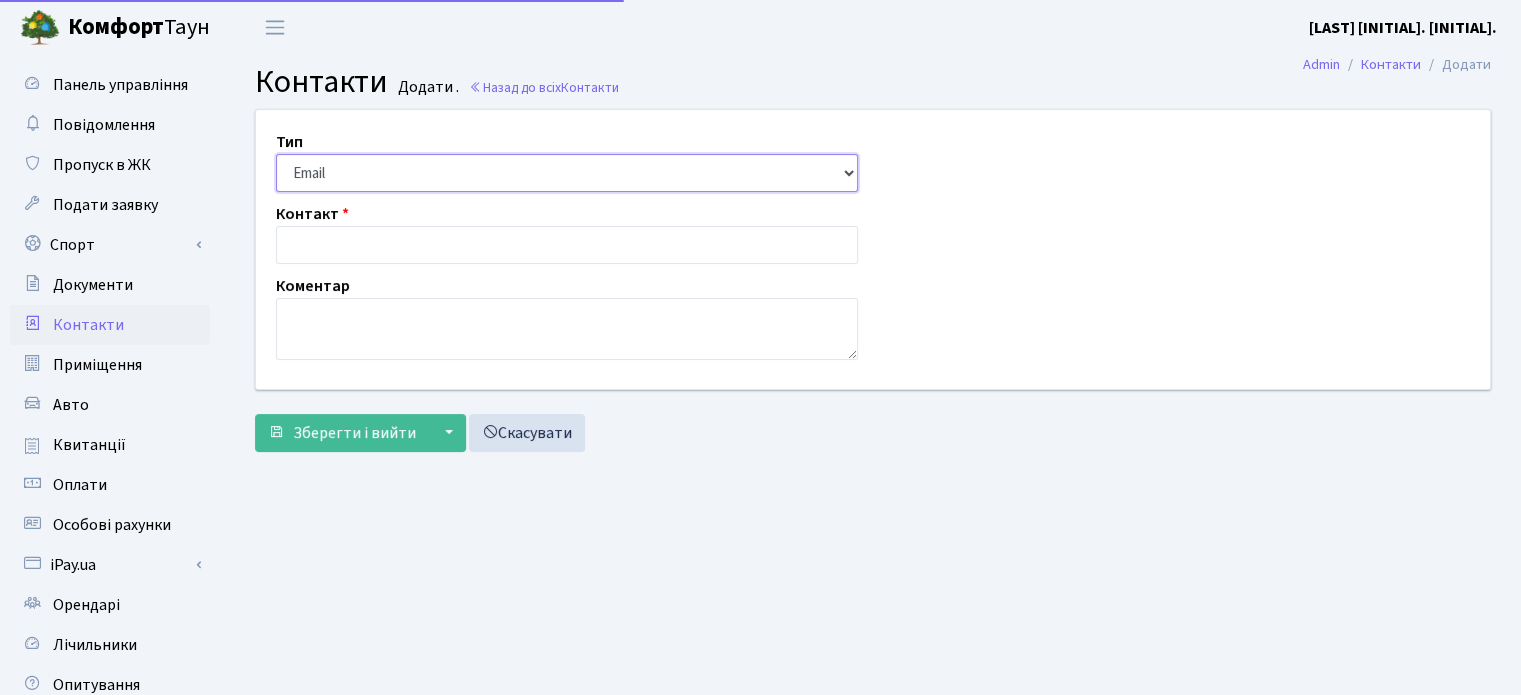 click on "Email
Телефон" at bounding box center [567, 173] 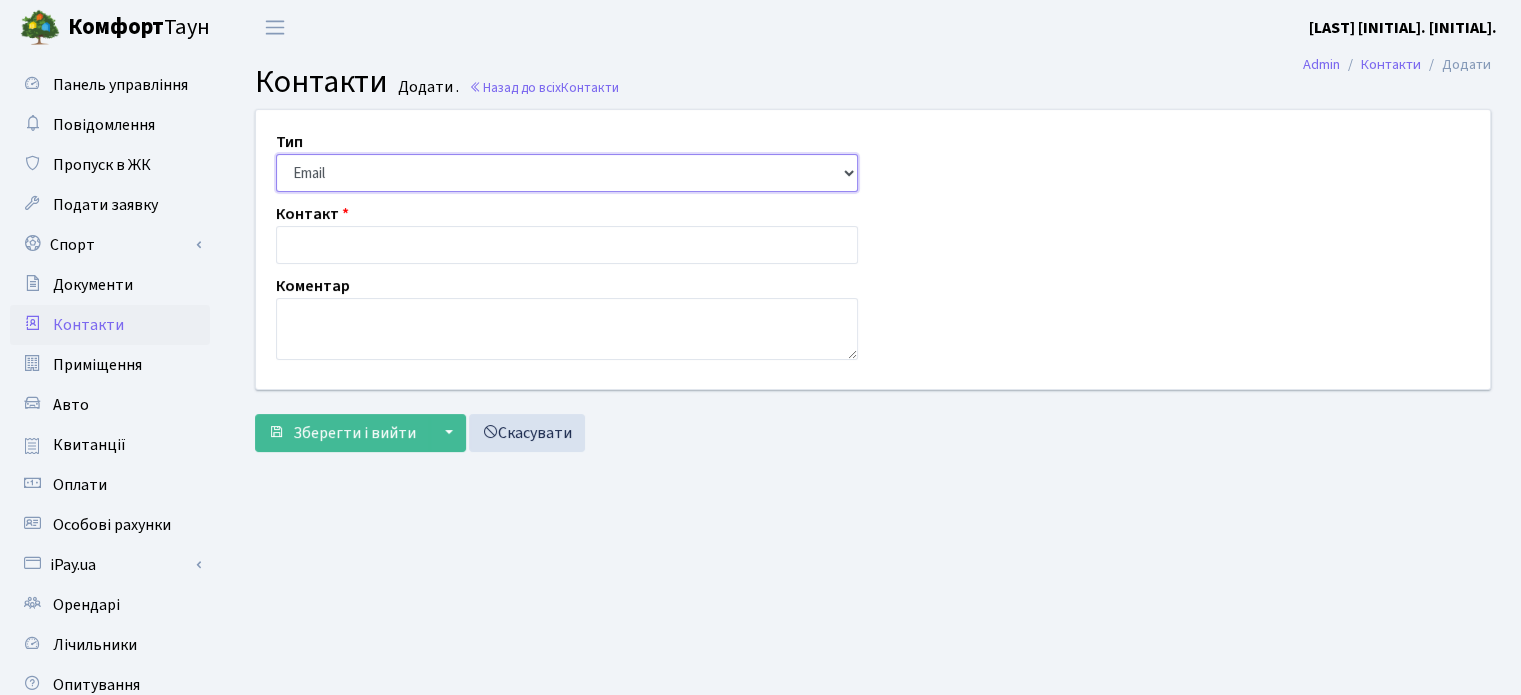 select on "1" 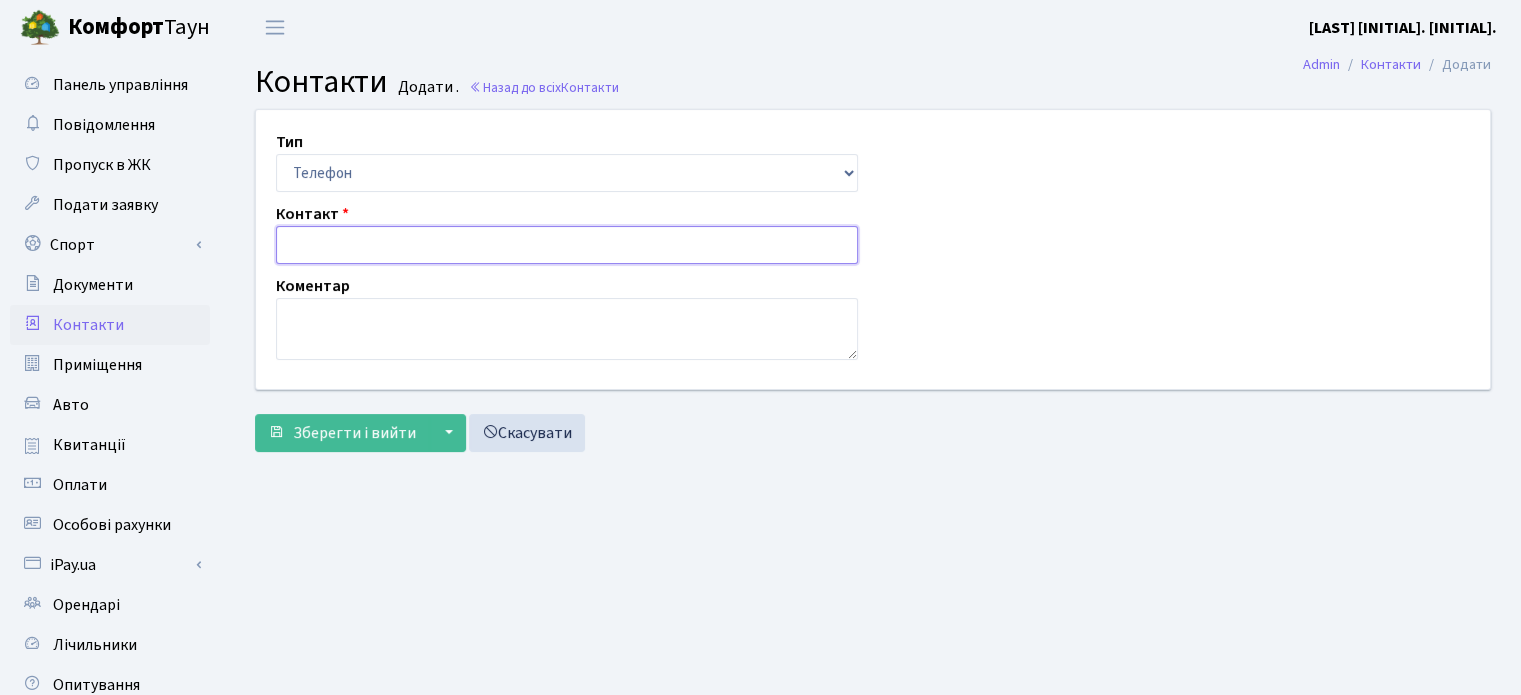 click at bounding box center [567, 245] 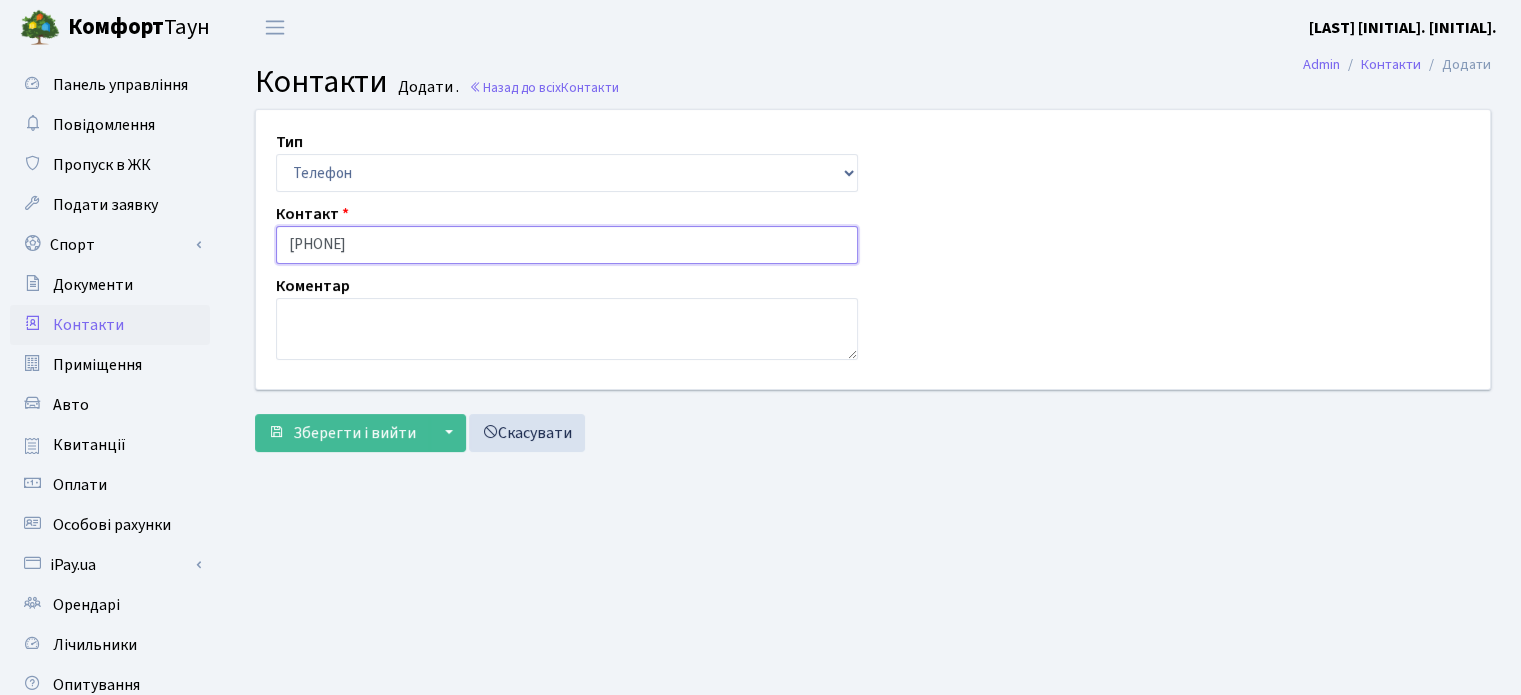 type on "[PHONE]" 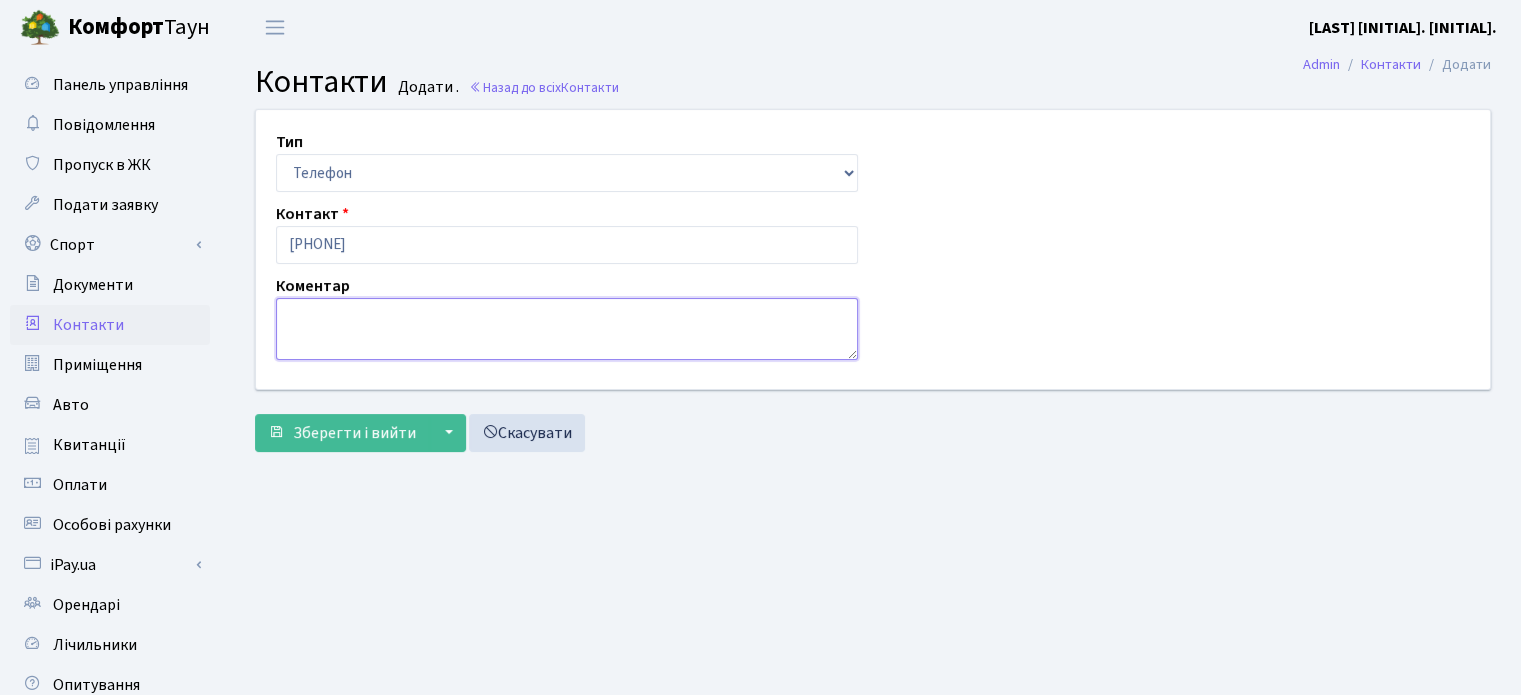 click at bounding box center (567, 329) 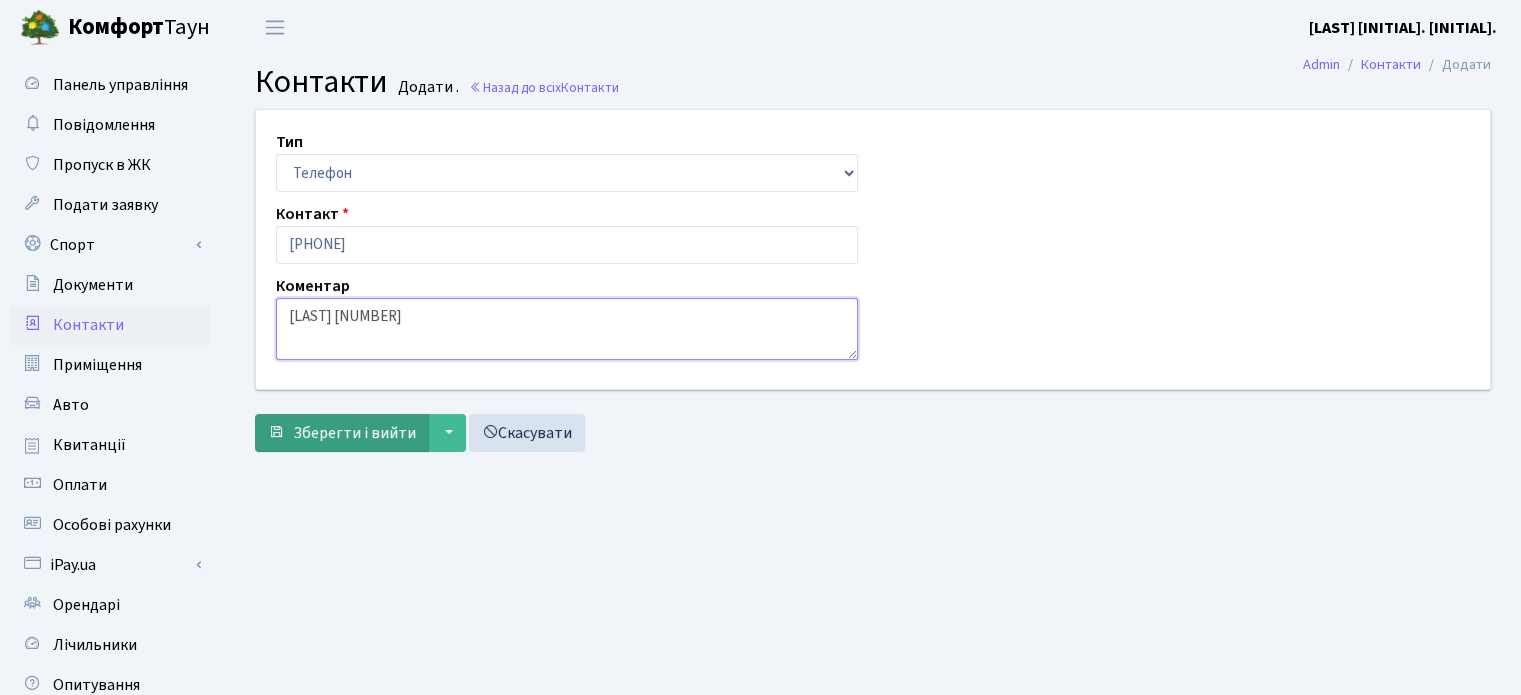 type on "[LAST] [NUMBER]-[NUMBER]" 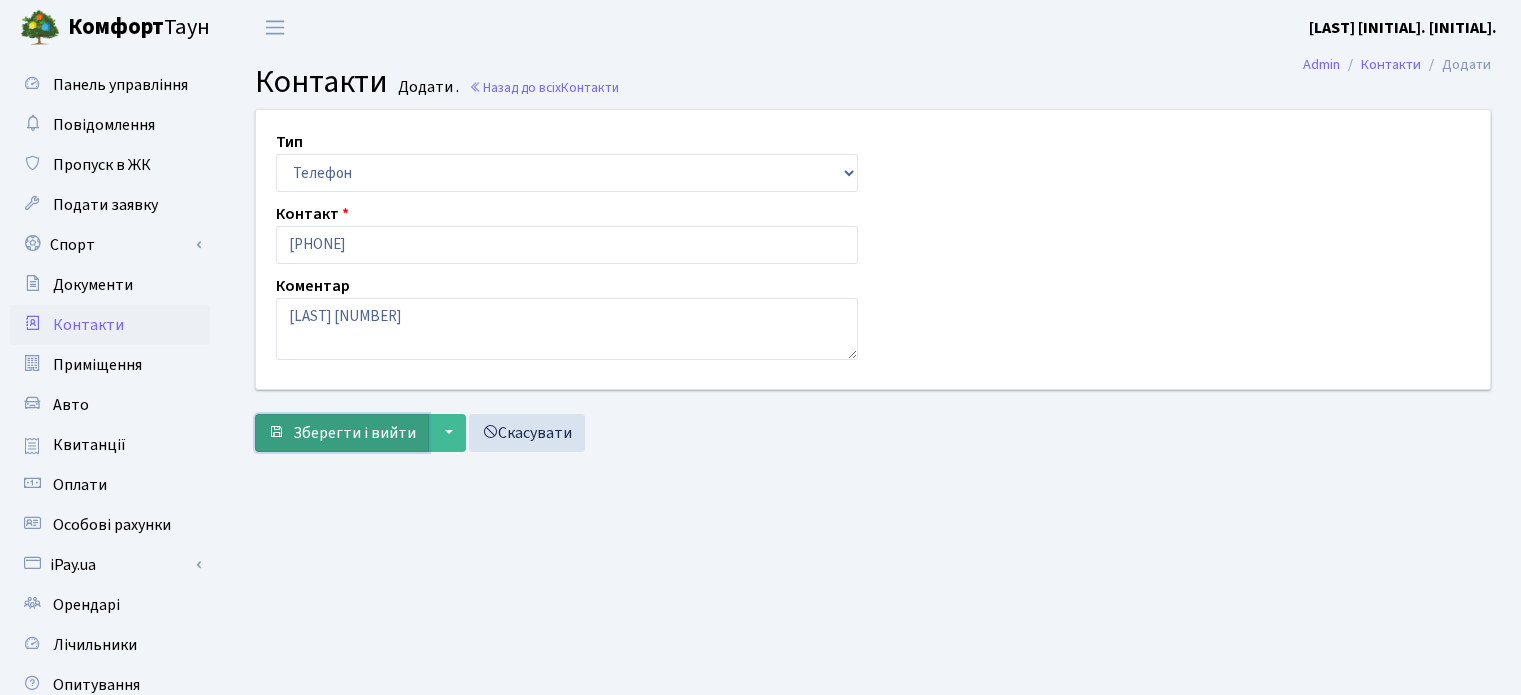 click on "Зберегти і вийти" at bounding box center (354, 433) 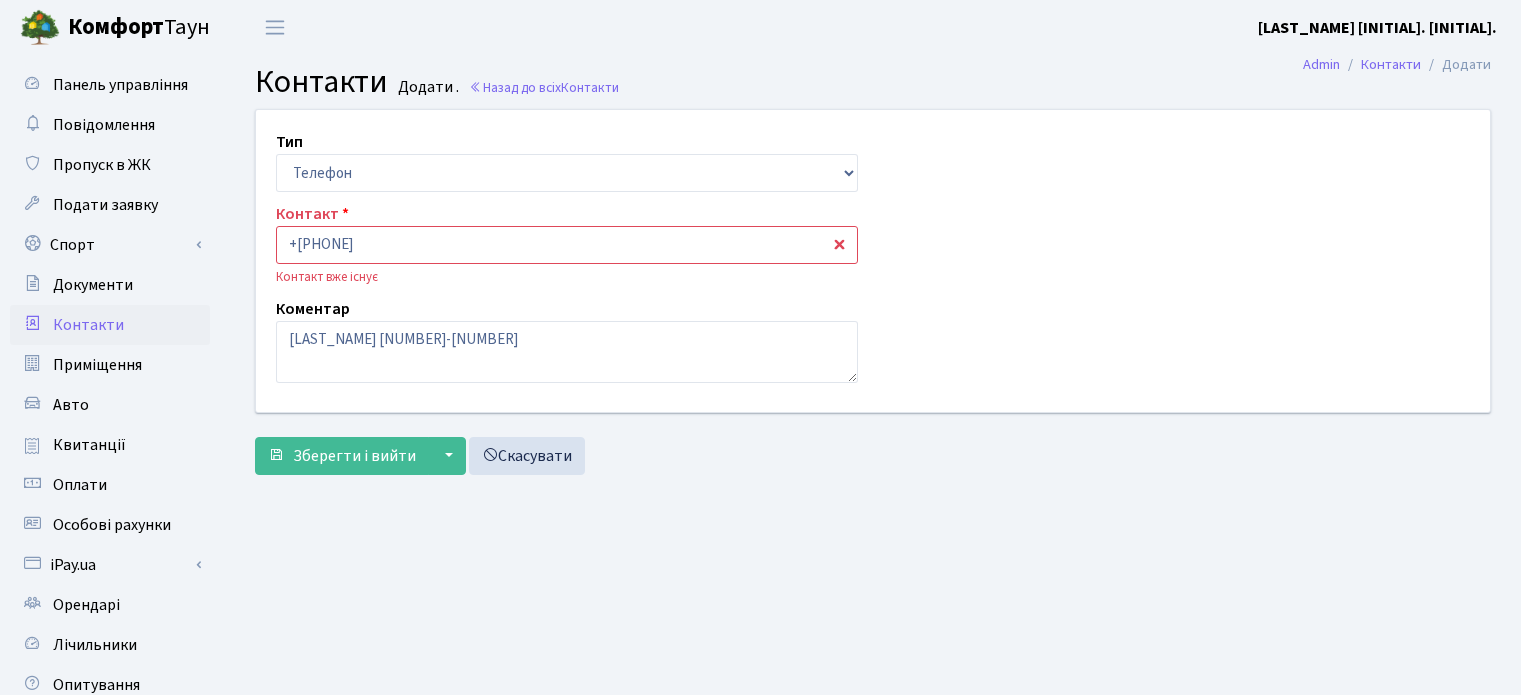 scroll, scrollTop: 0, scrollLeft: 0, axis: both 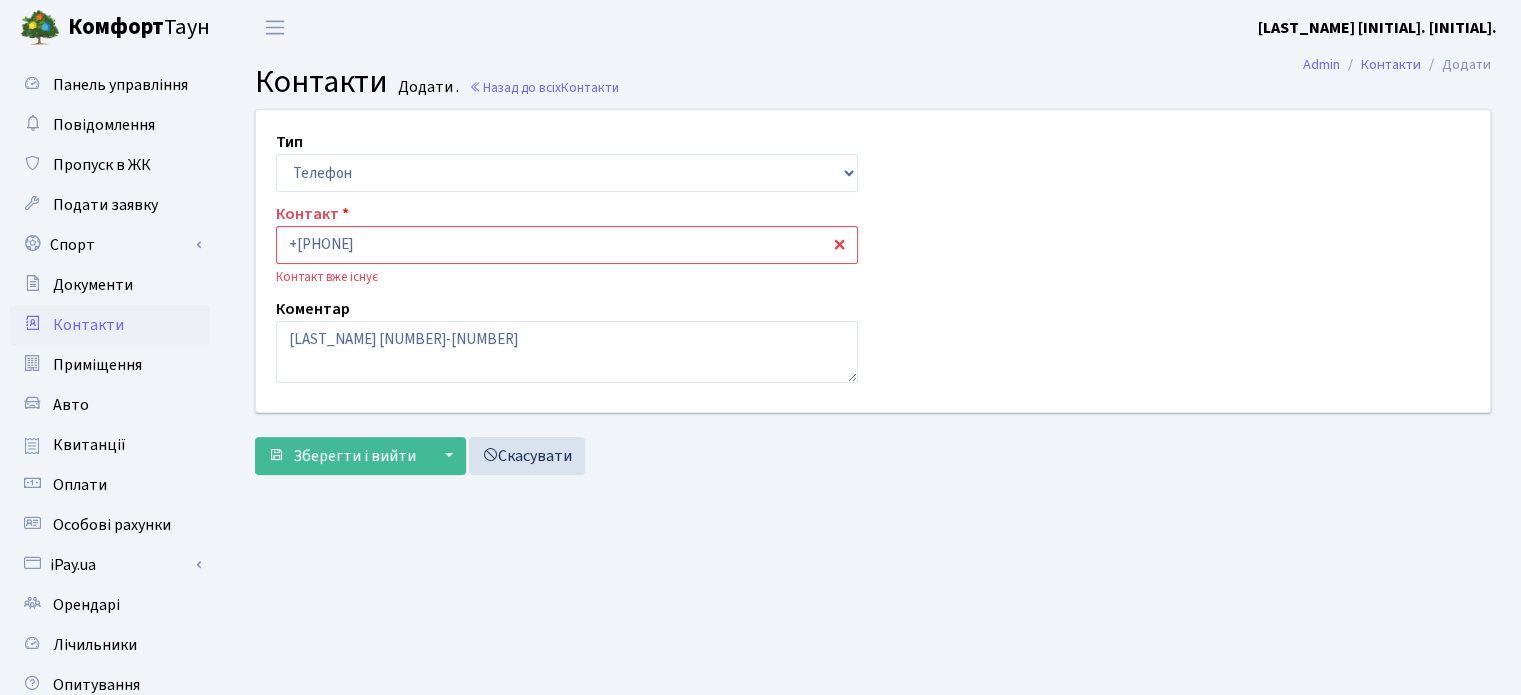click on "Контакти" at bounding box center [88, 325] 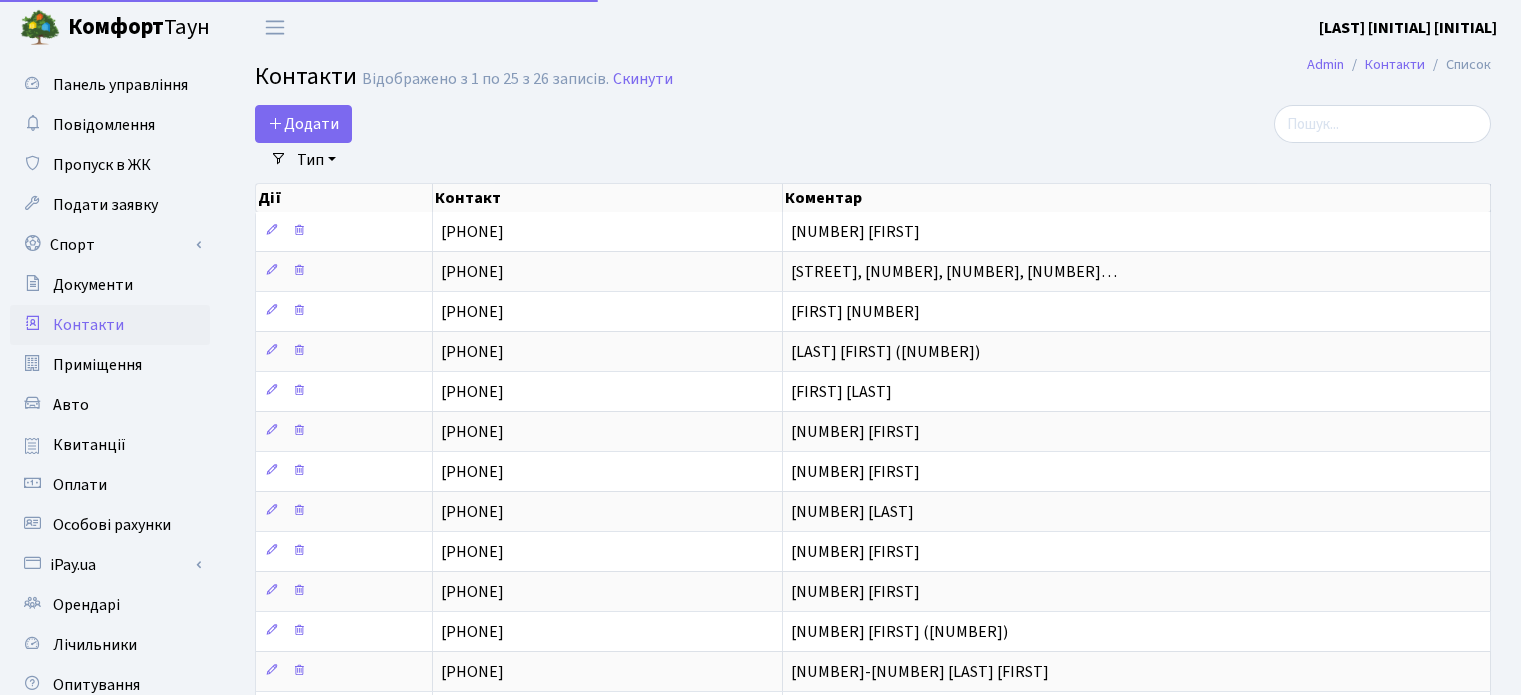 select on "25" 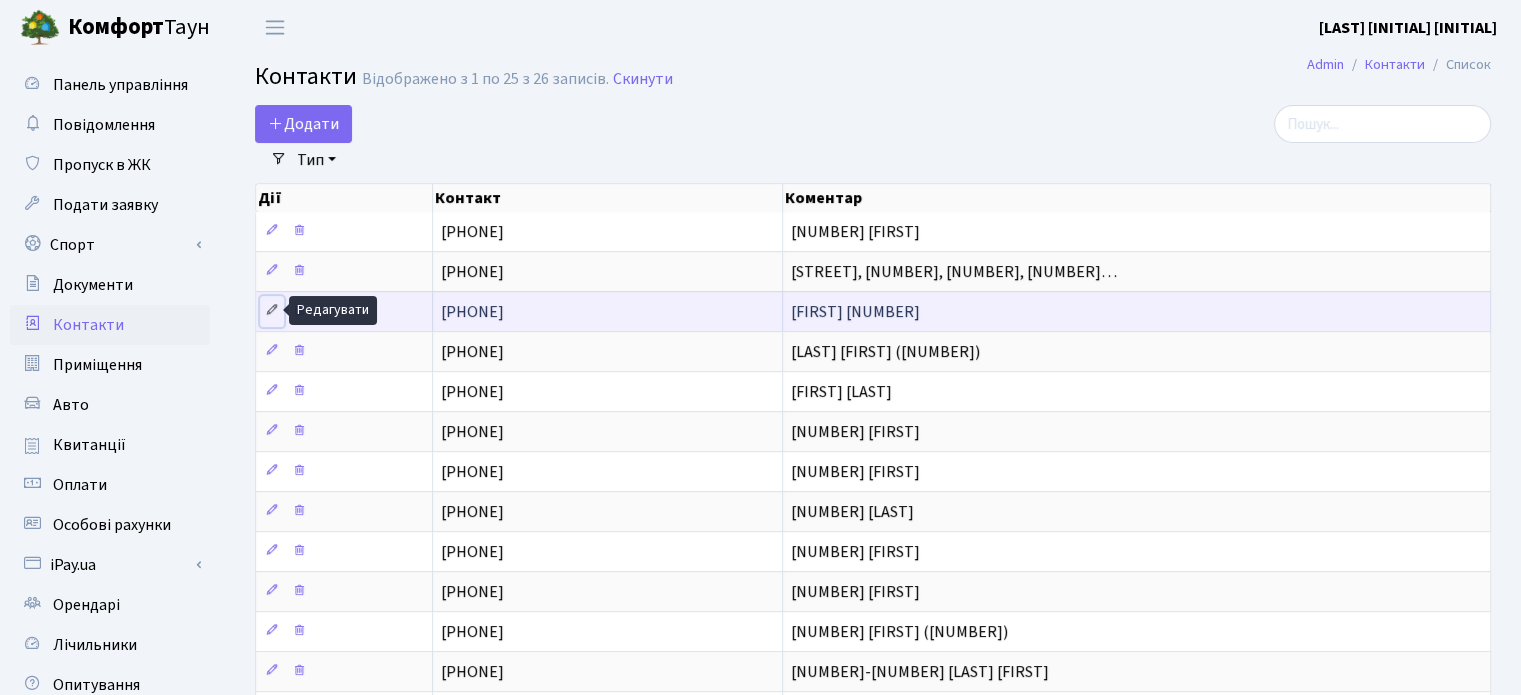 click at bounding box center (272, 310) 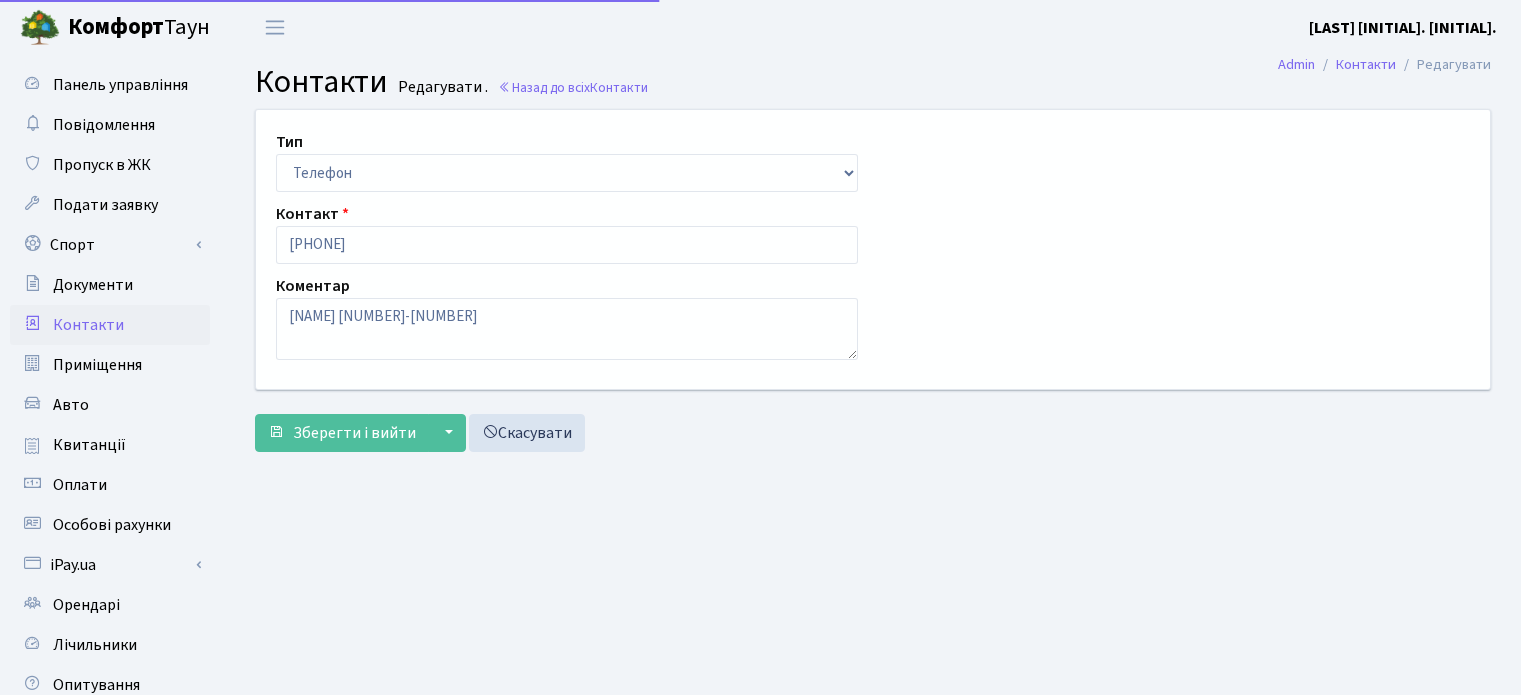 scroll, scrollTop: 0, scrollLeft: 0, axis: both 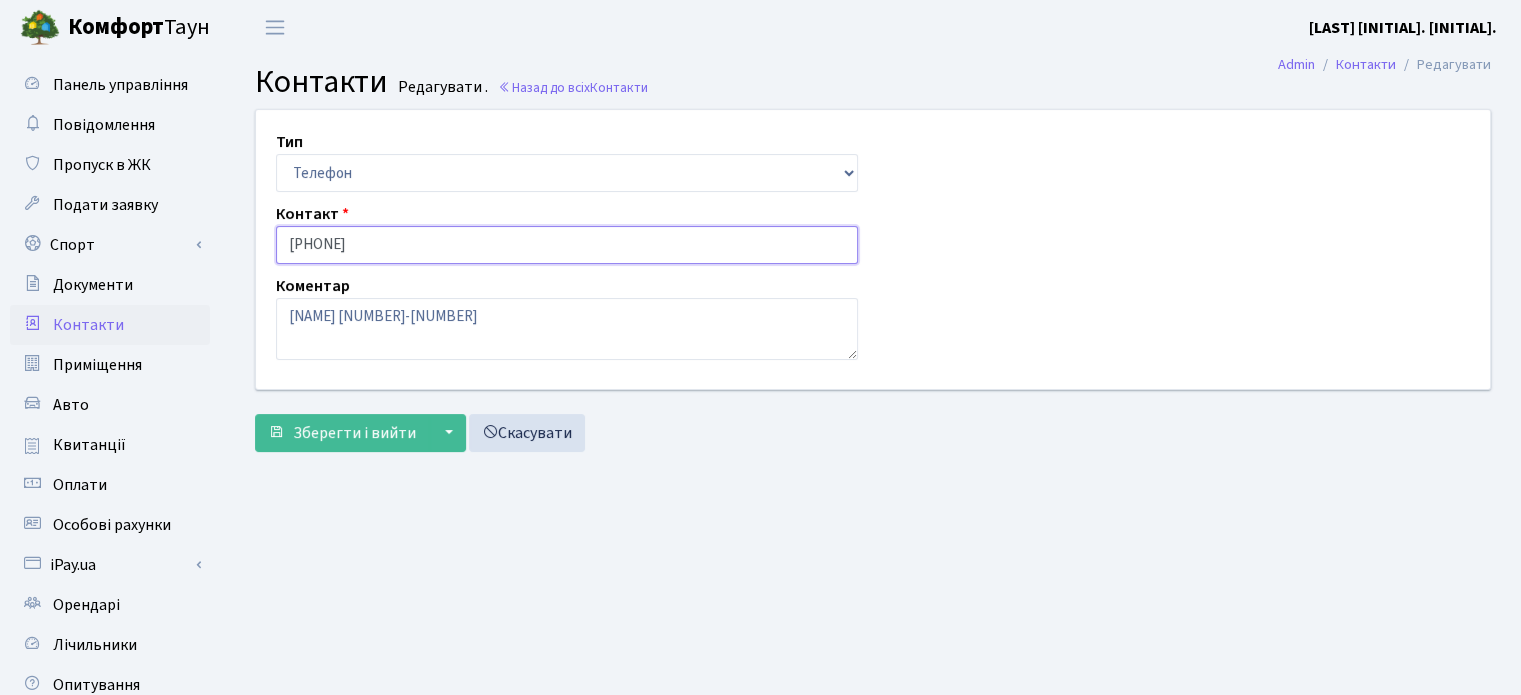 click on "[PHONE]" at bounding box center [567, 245] 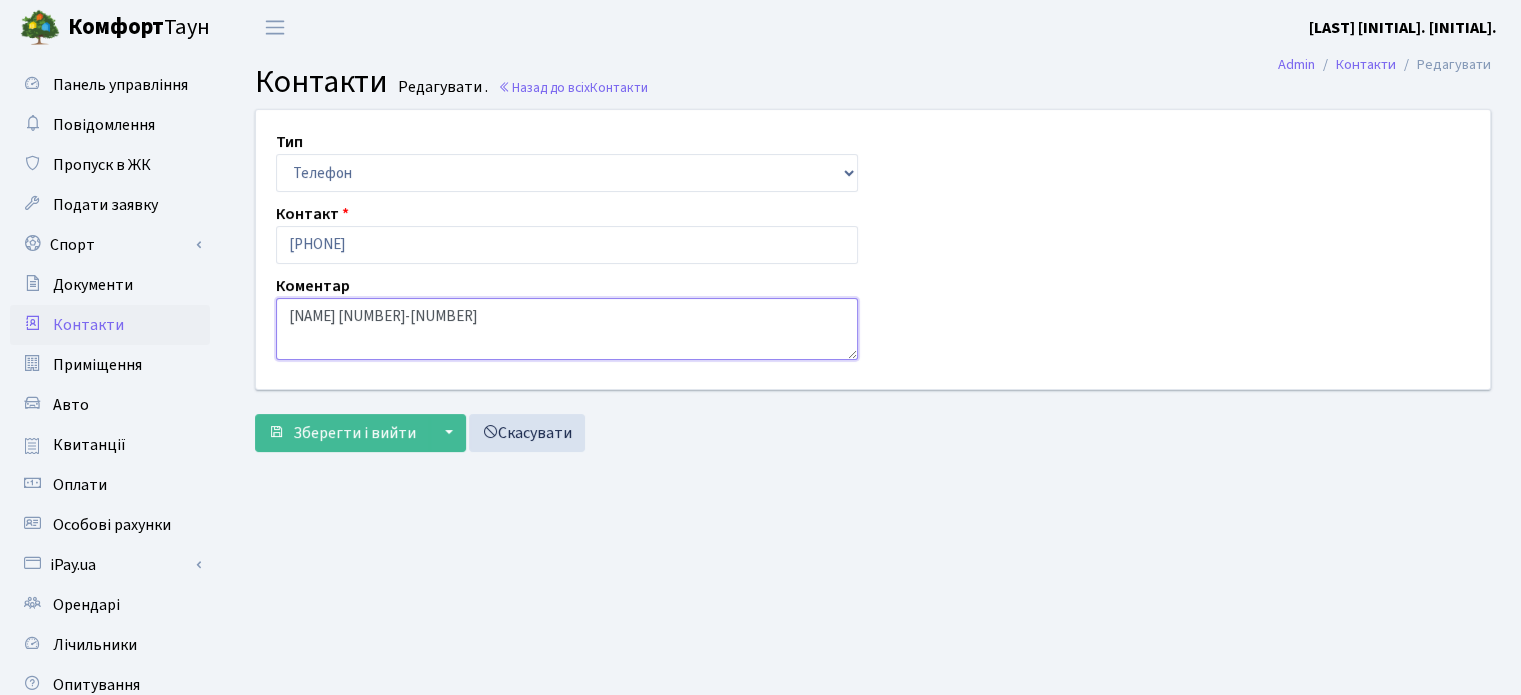 click on "[FIRST] [NUMBER]" at bounding box center (567, 329) 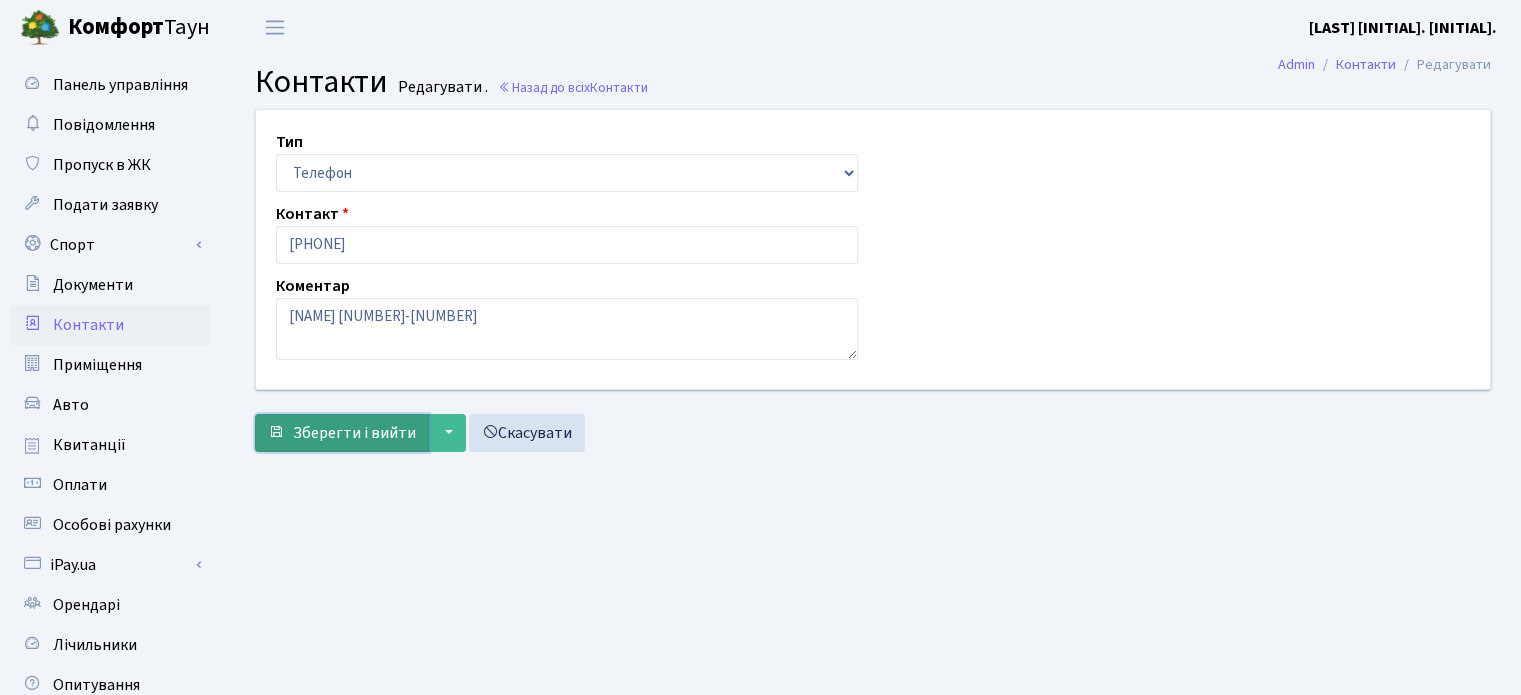 click on "Зберегти і вийти" at bounding box center [354, 433] 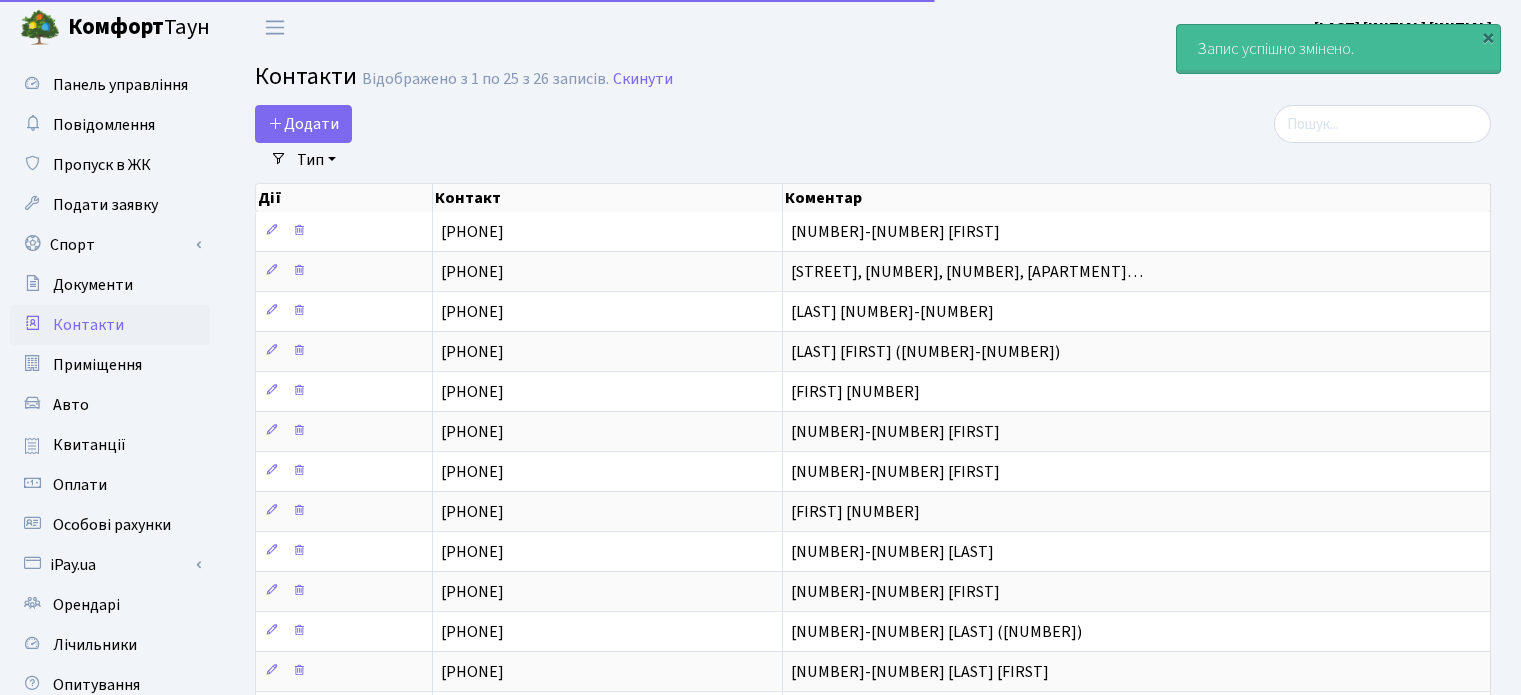 select on "25" 